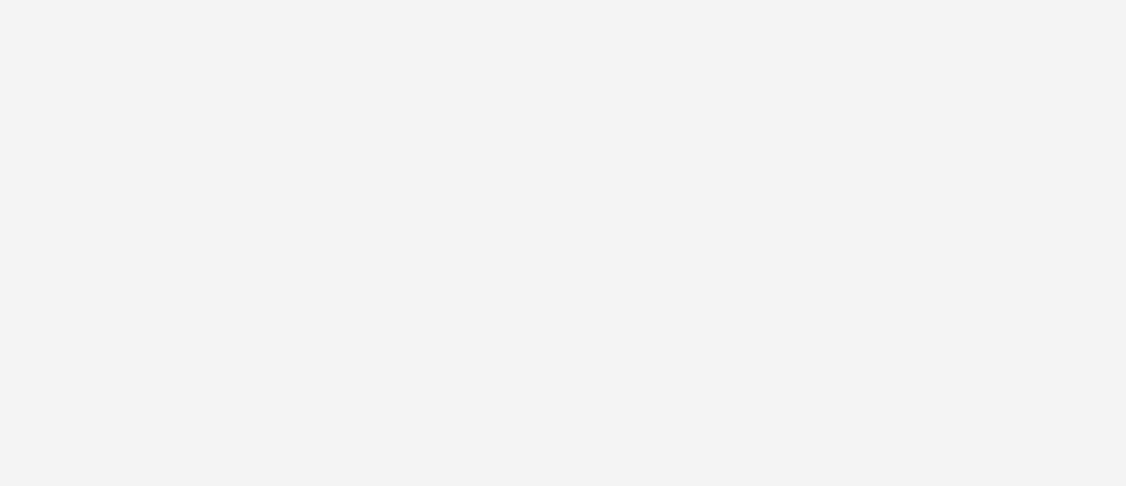 scroll, scrollTop: 0, scrollLeft: 0, axis: both 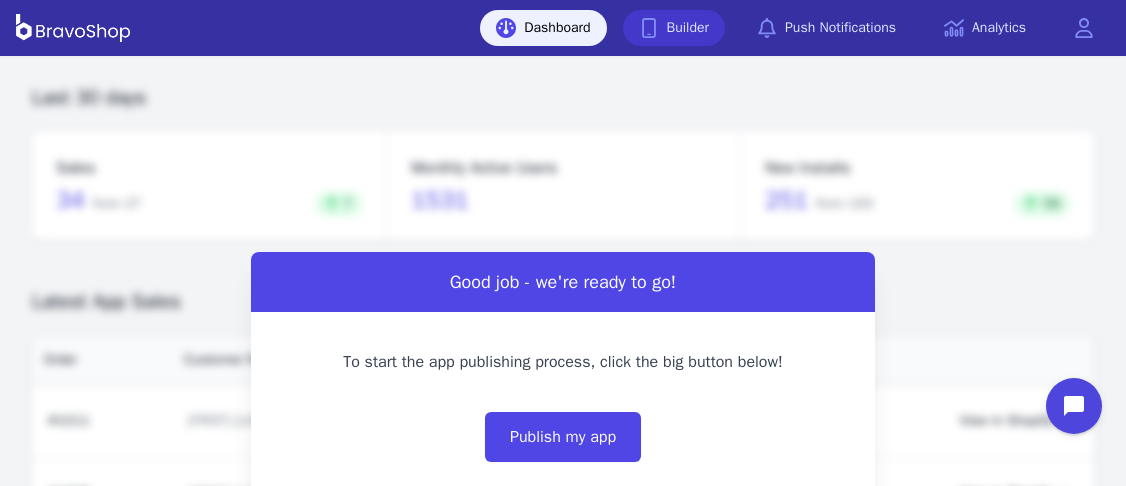 click on "Builder" at bounding box center (674, 28) 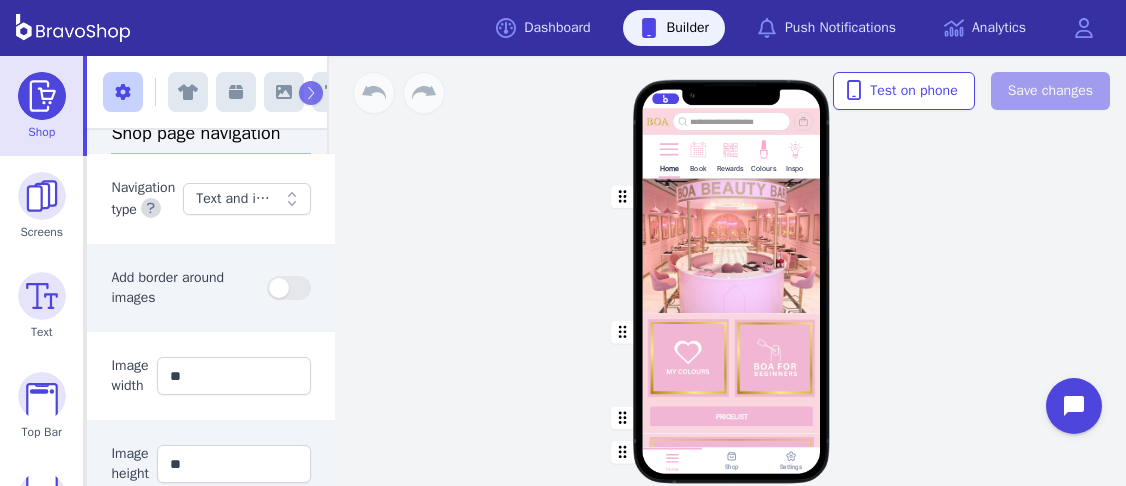scroll, scrollTop: 388, scrollLeft: 0, axis: vertical 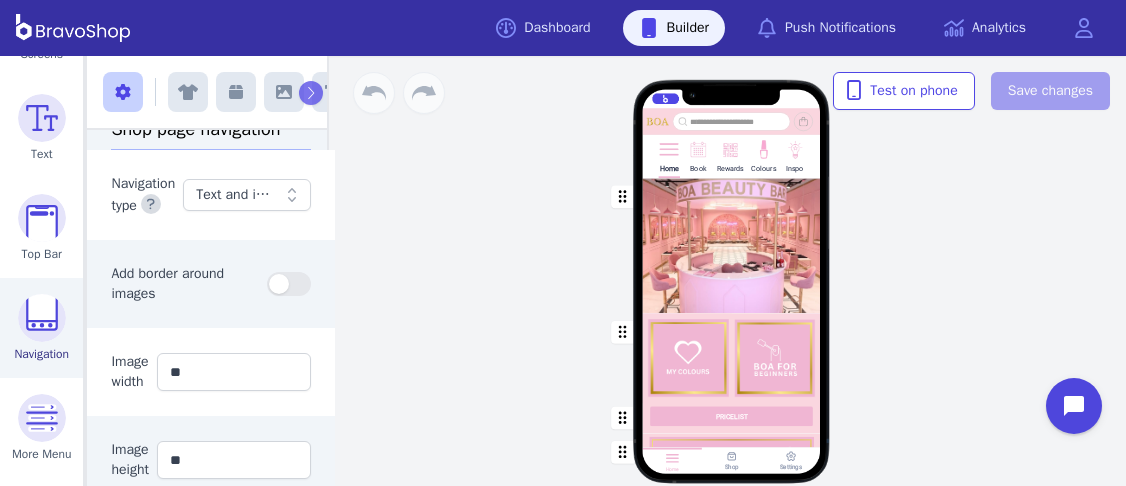 click on "Navigation" at bounding box center [41, 354] 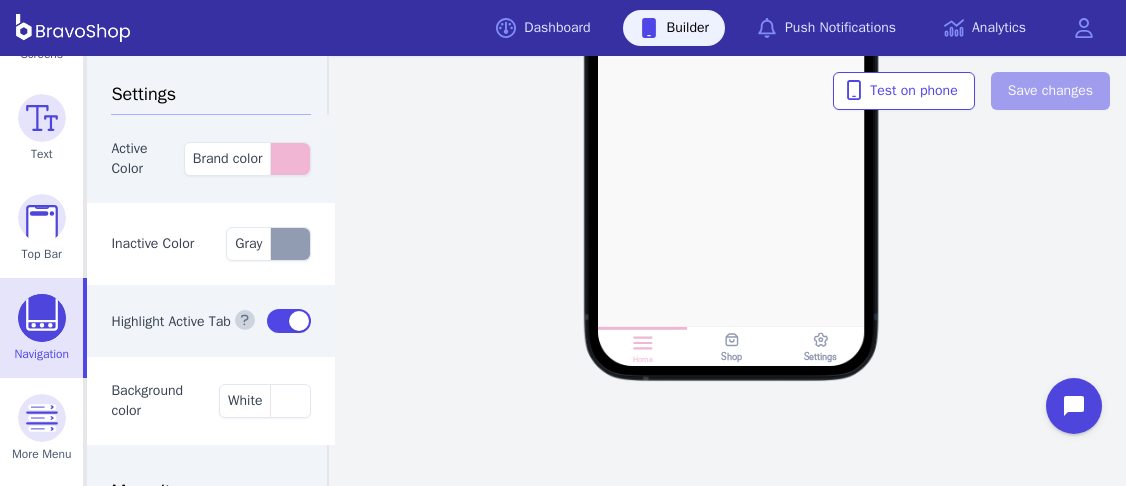 click 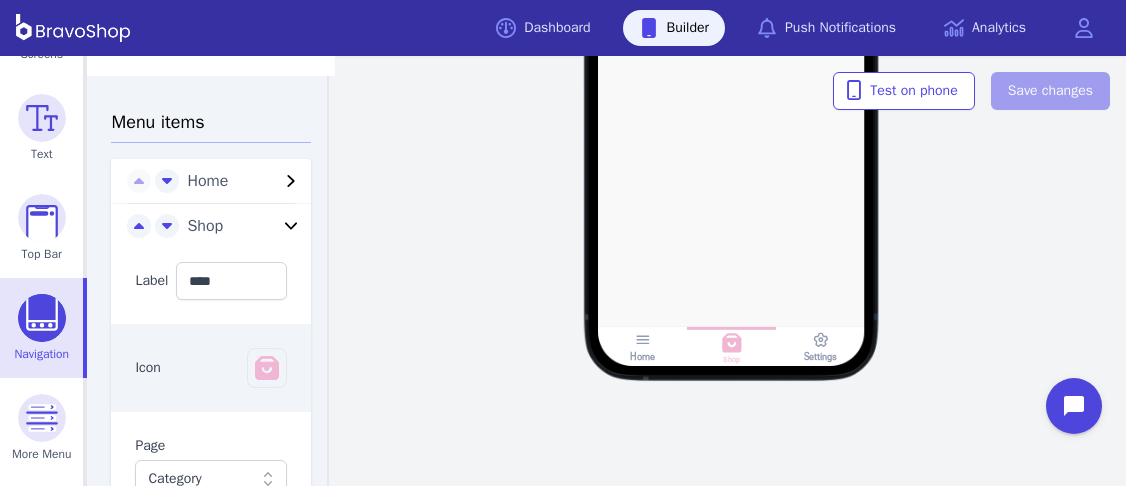 scroll, scrollTop: 371, scrollLeft: 0, axis: vertical 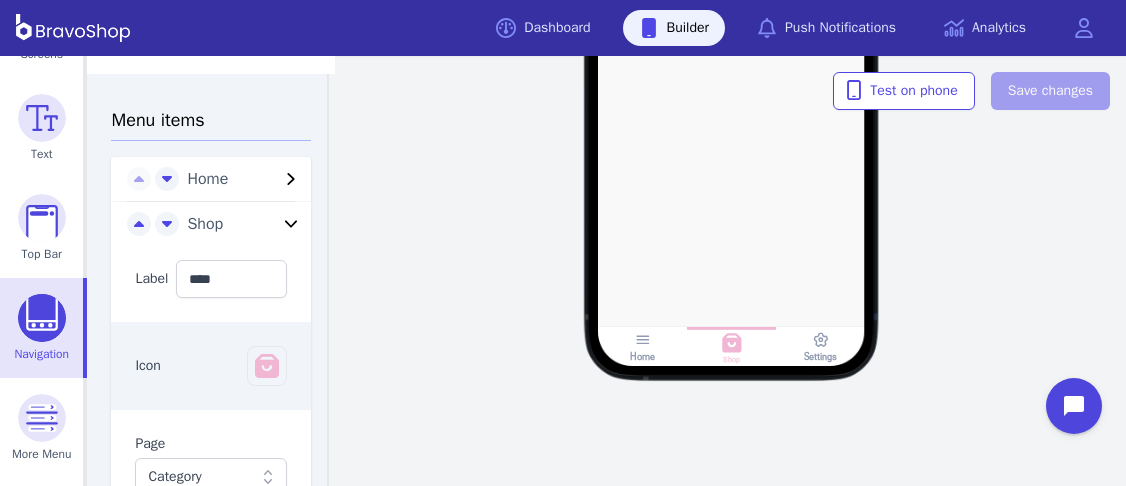 click 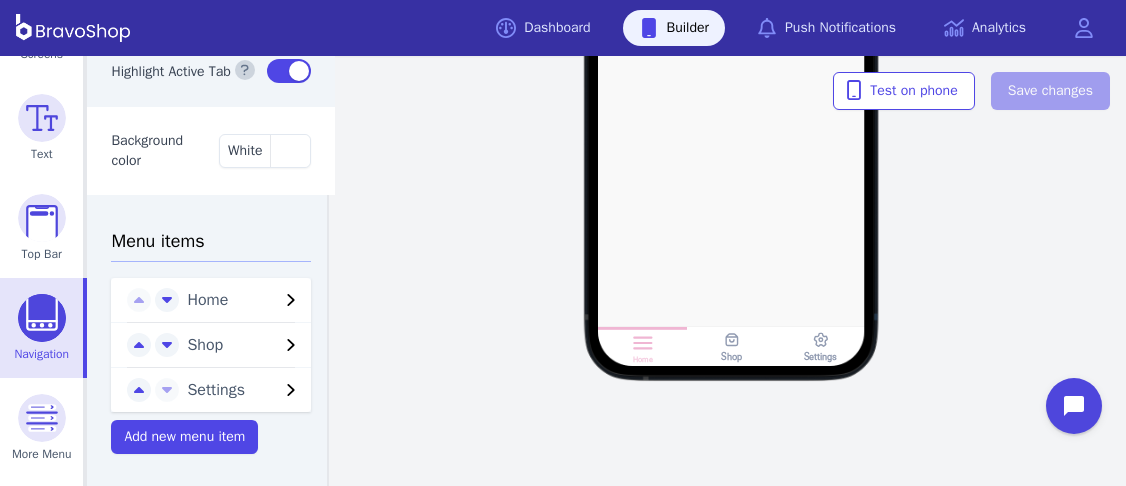 scroll, scrollTop: 267, scrollLeft: 0, axis: vertical 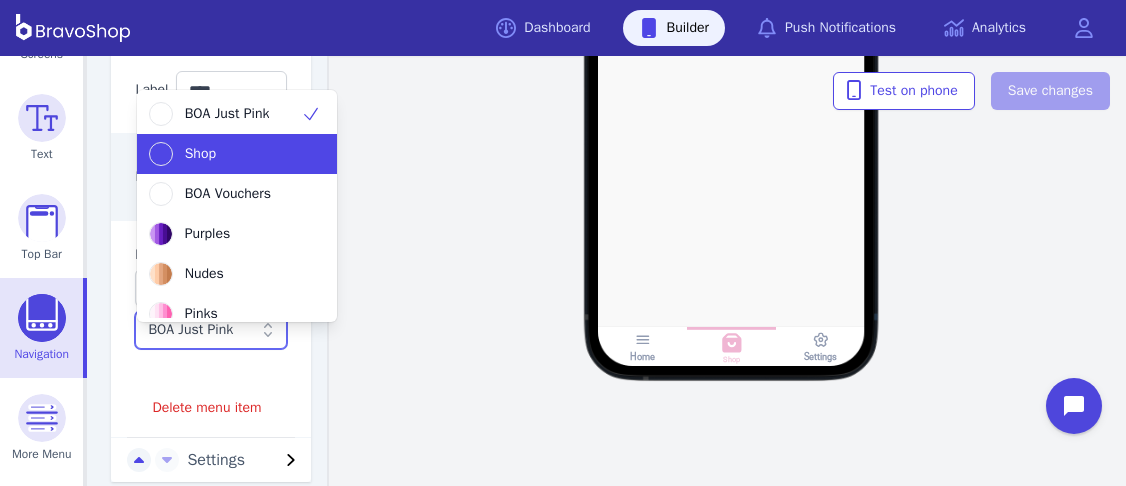 click on "Shop" at bounding box center [200, 154] 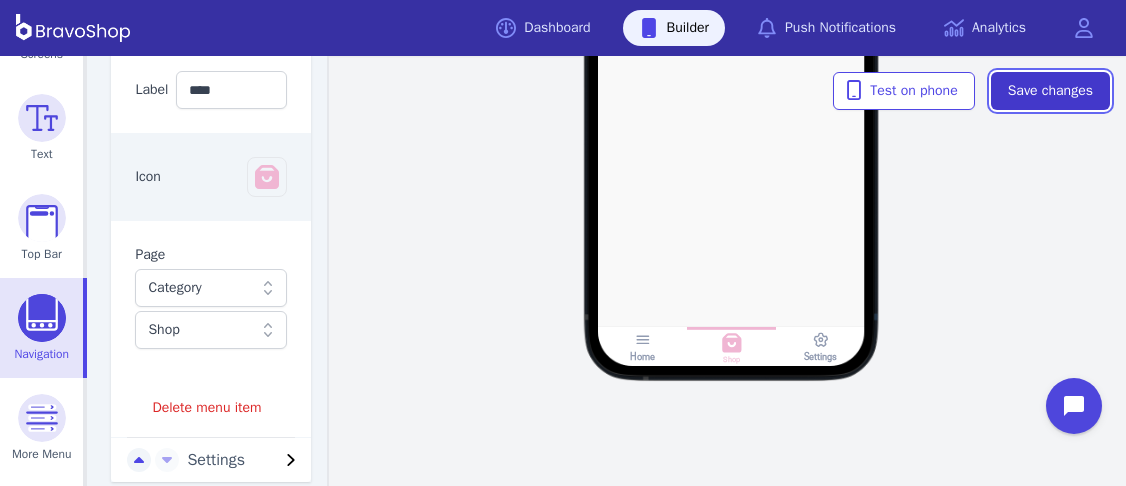 click on "Save changes" at bounding box center (1050, 91) 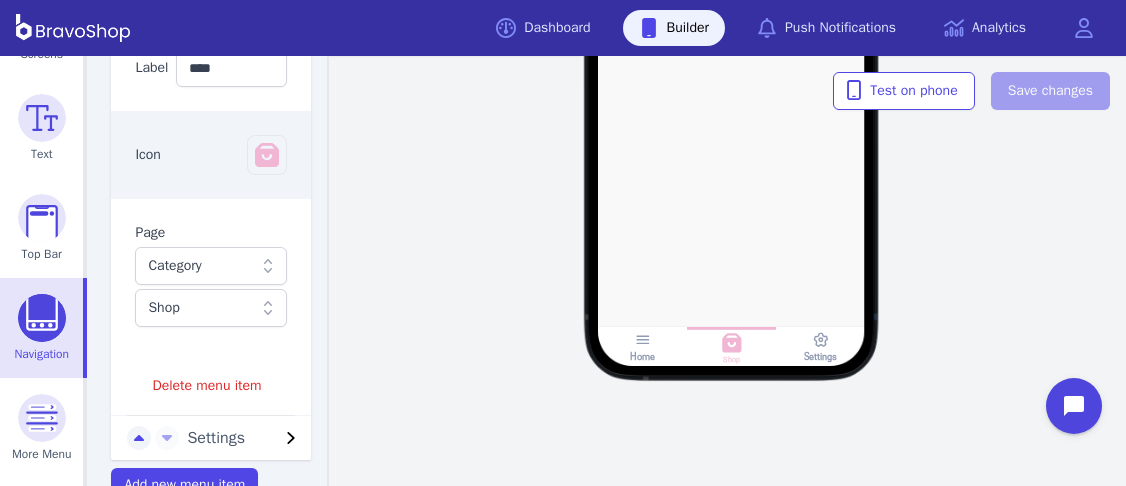 scroll, scrollTop: 546, scrollLeft: 0, axis: vertical 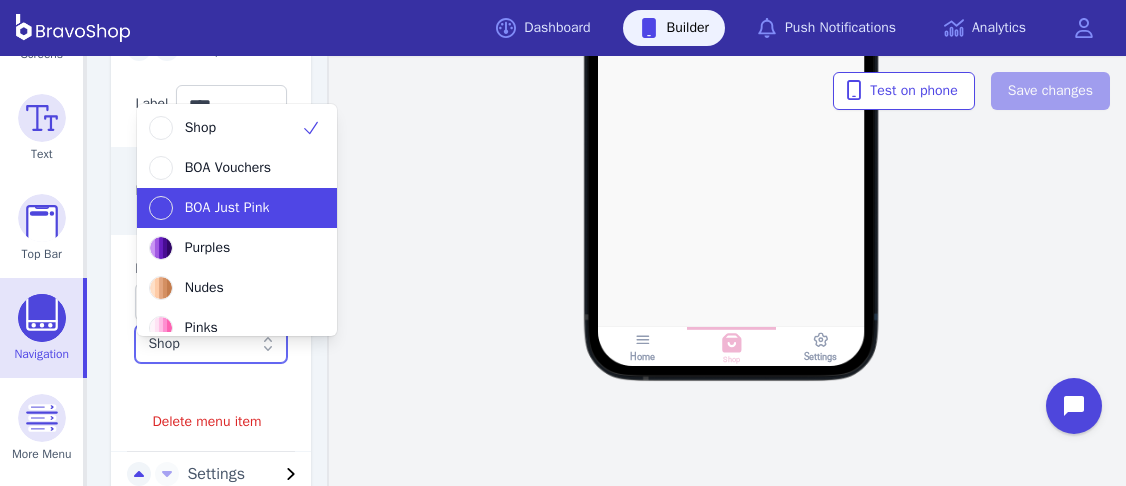 click on "BOA Just Pink" at bounding box center (227, 208) 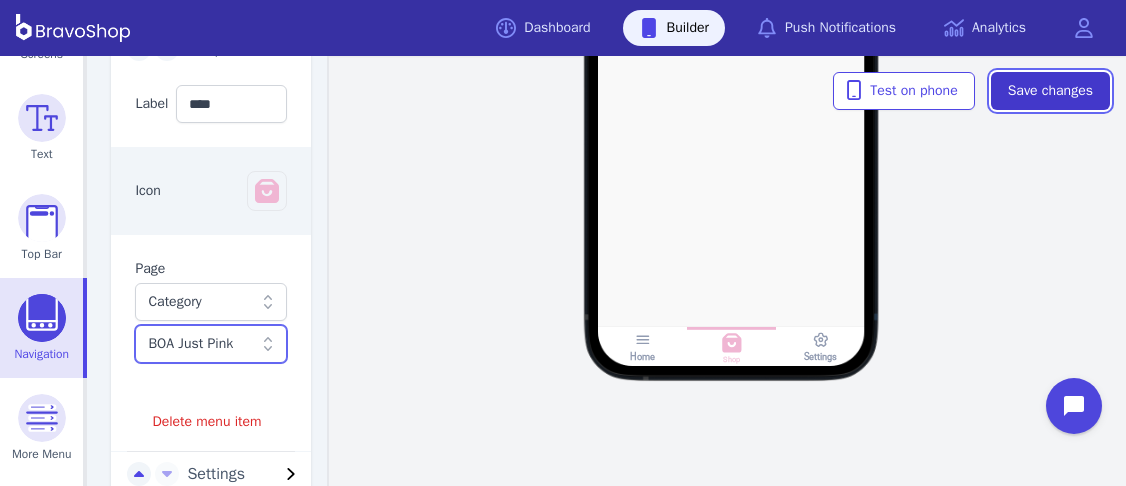click on "Save changes" at bounding box center (1050, 91) 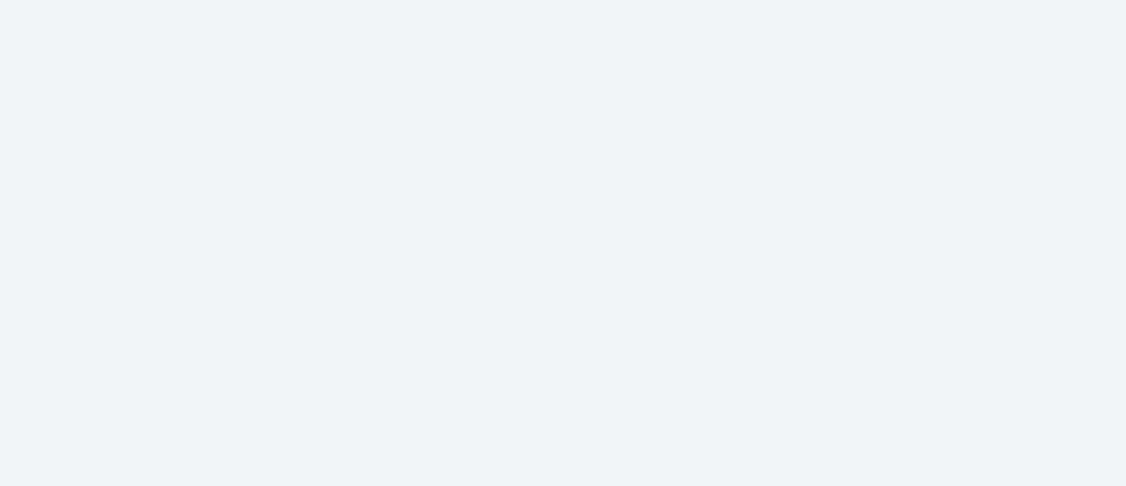 scroll, scrollTop: 0, scrollLeft: 0, axis: both 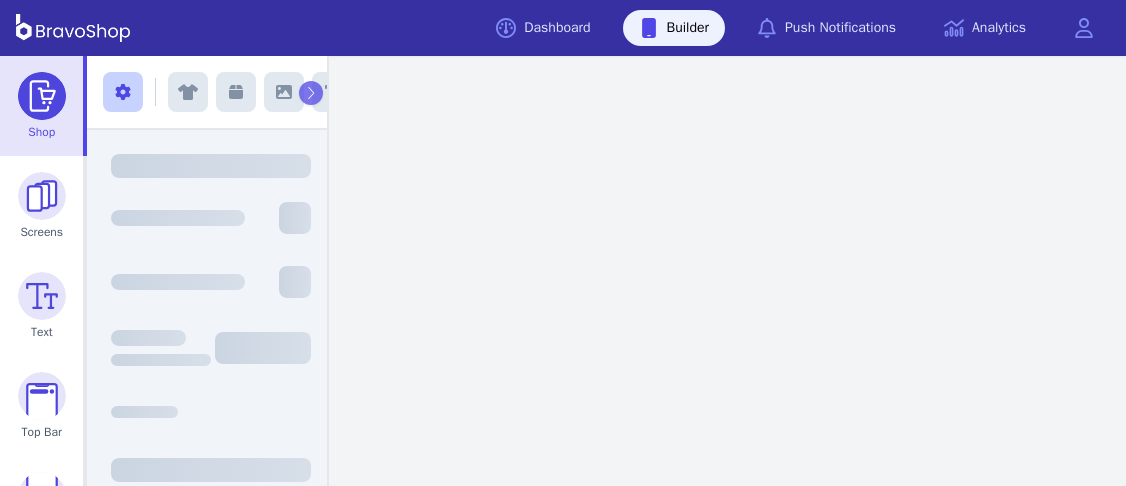 click 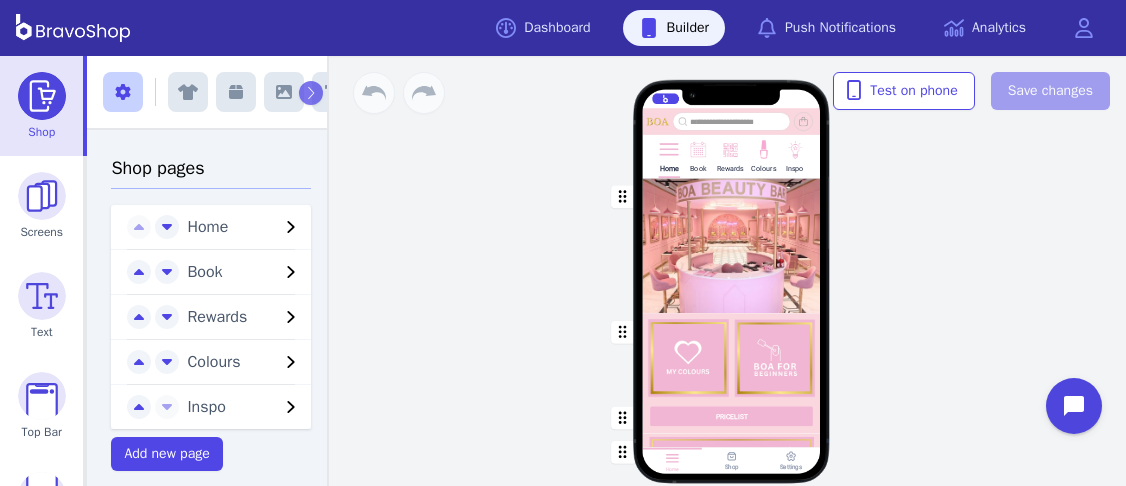 scroll, scrollTop: 293, scrollLeft: 0, axis: vertical 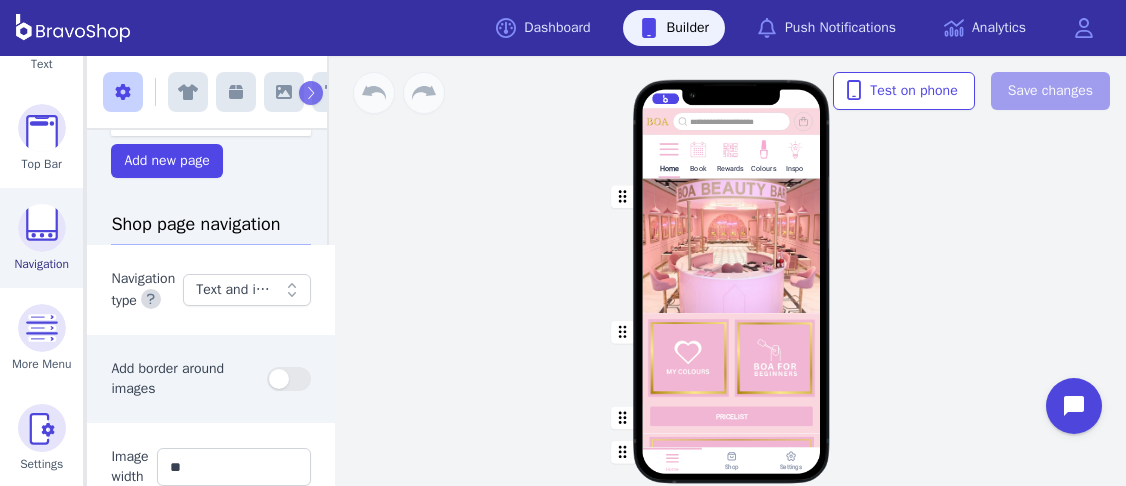 click at bounding box center (42, 228) 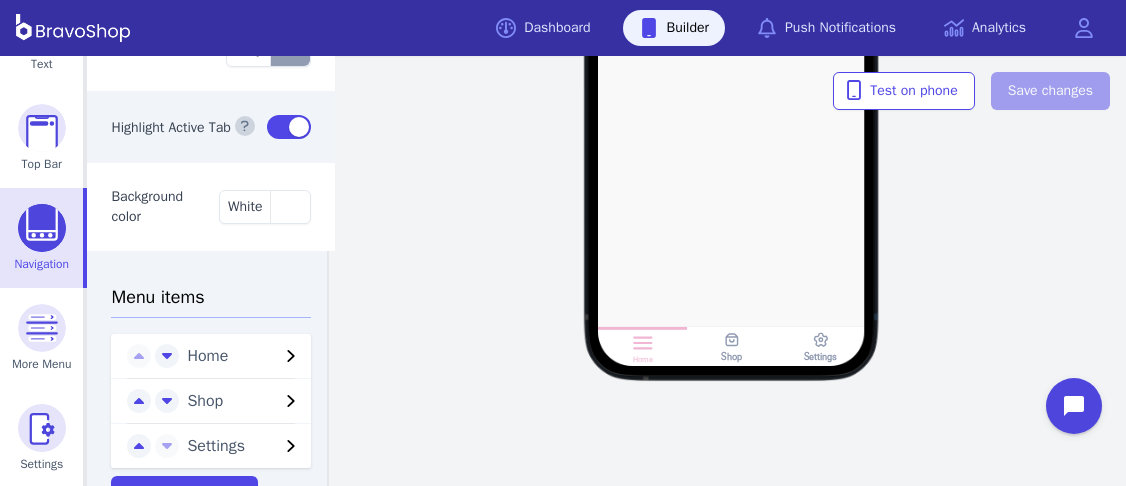 scroll, scrollTop: 267, scrollLeft: 0, axis: vertical 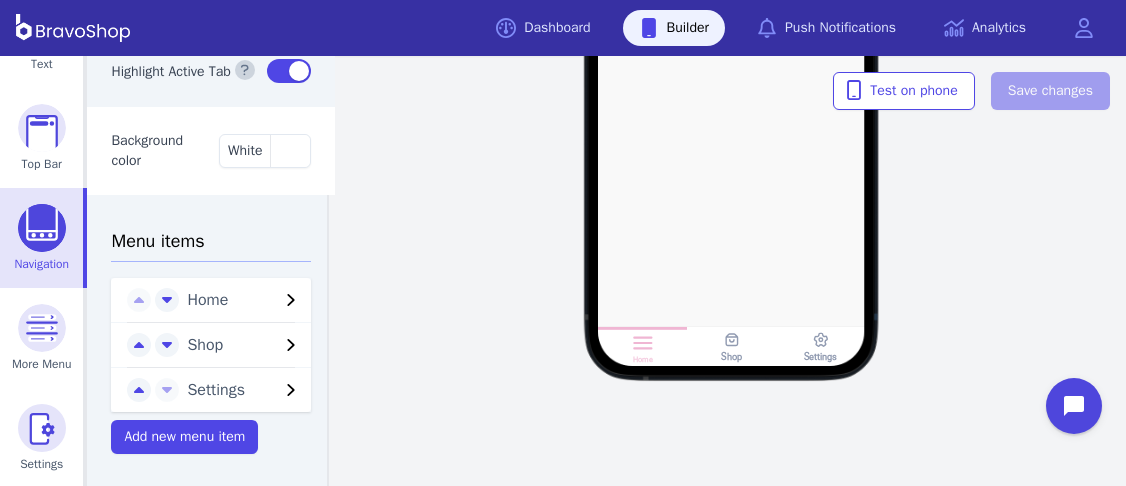 click on "Shop" at bounding box center [233, 345] 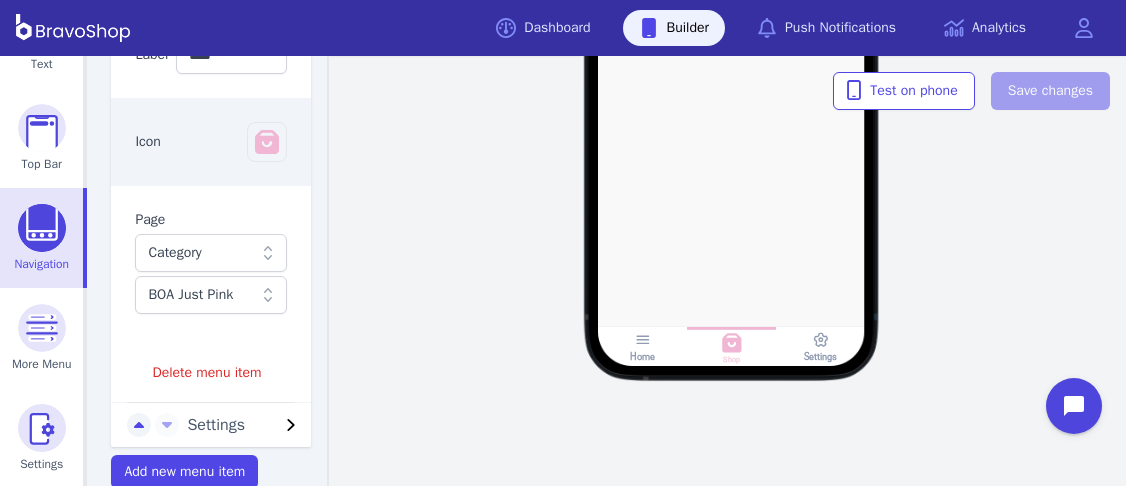 scroll, scrollTop: 597, scrollLeft: 0, axis: vertical 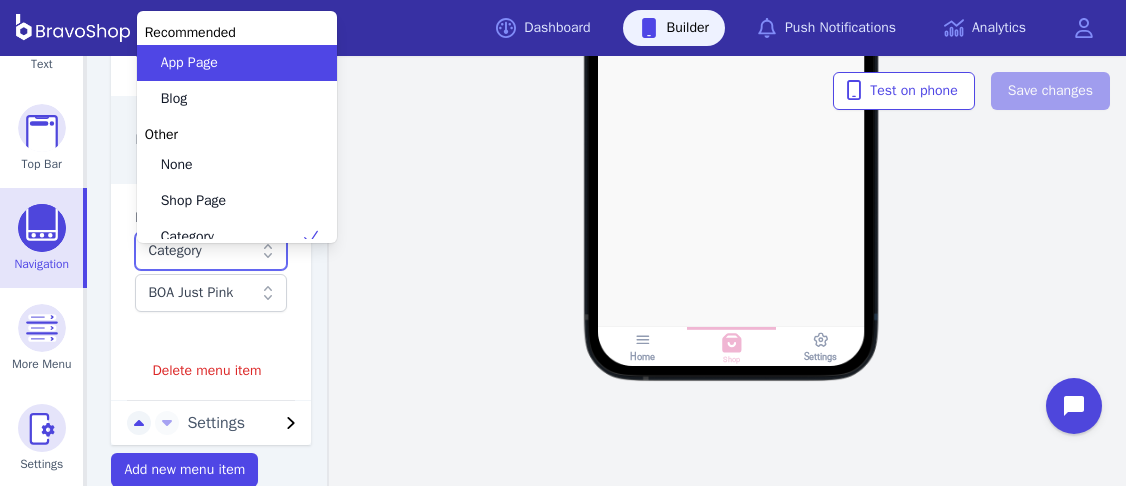 click on "Category" at bounding box center [200, 251] 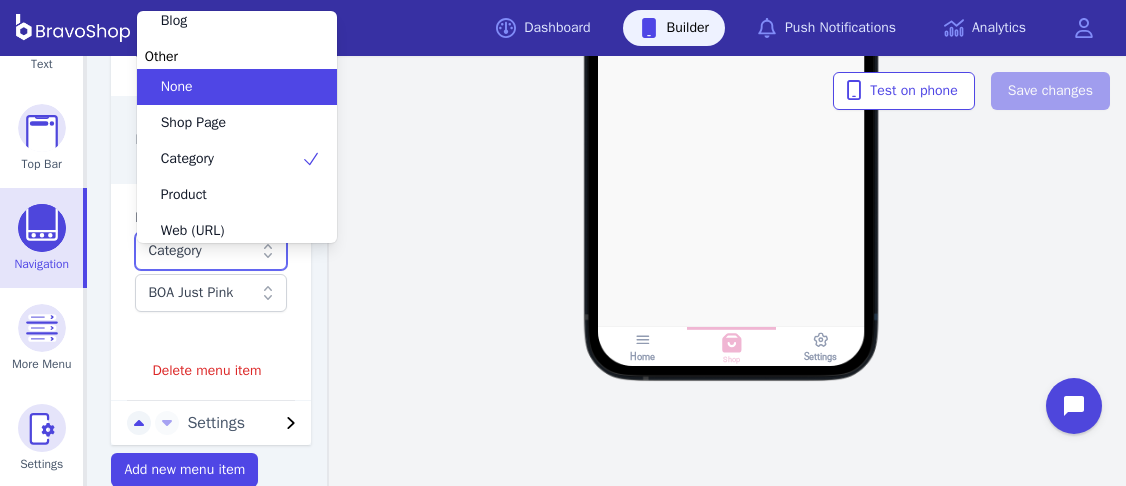 scroll, scrollTop: 77, scrollLeft: 0, axis: vertical 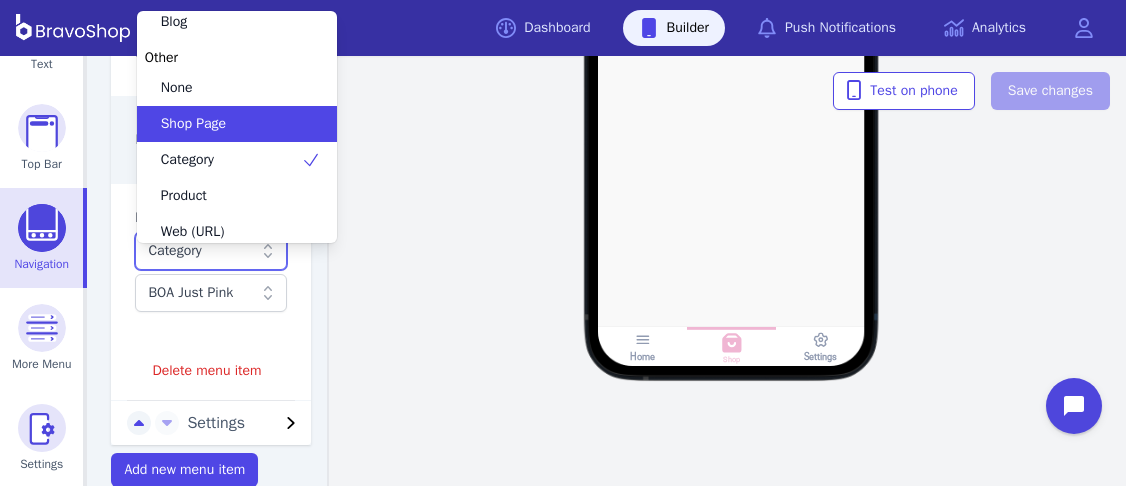 click on "Shop Page" at bounding box center (193, 124) 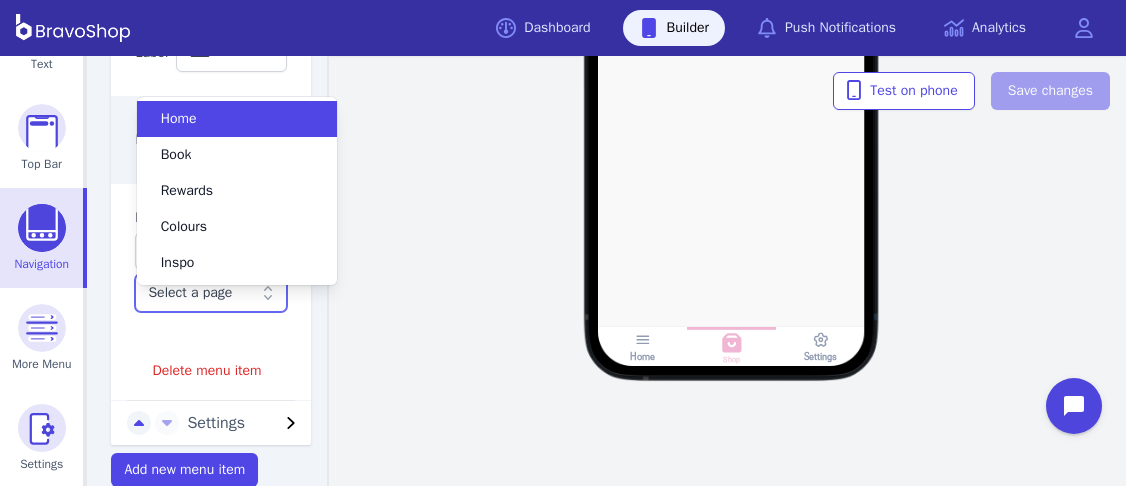 click 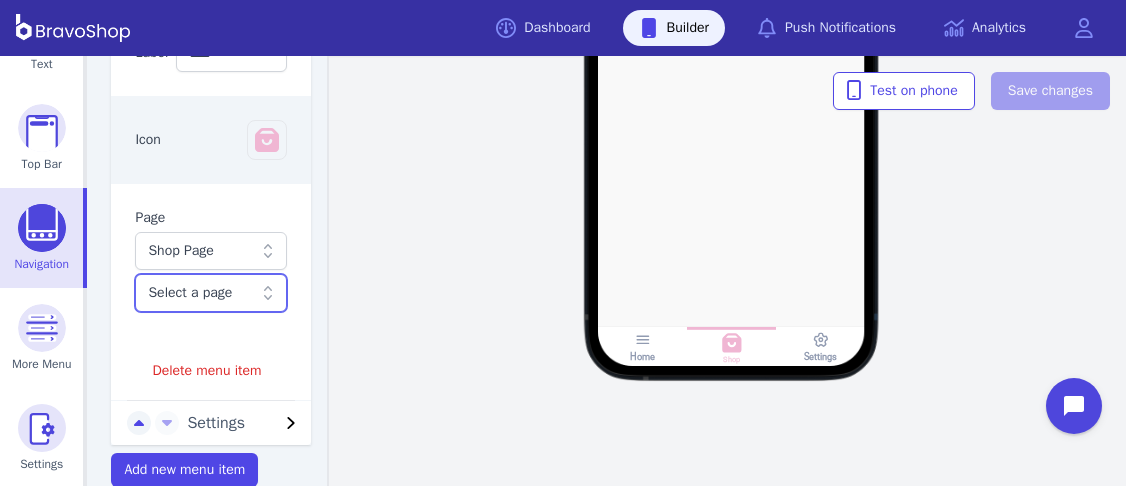 click 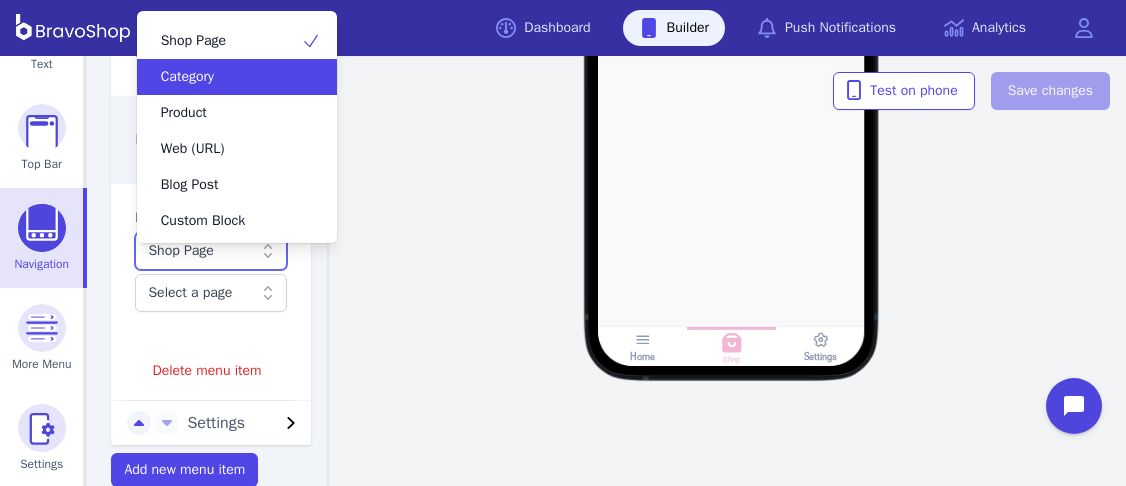 scroll, scrollTop: 0, scrollLeft: 0, axis: both 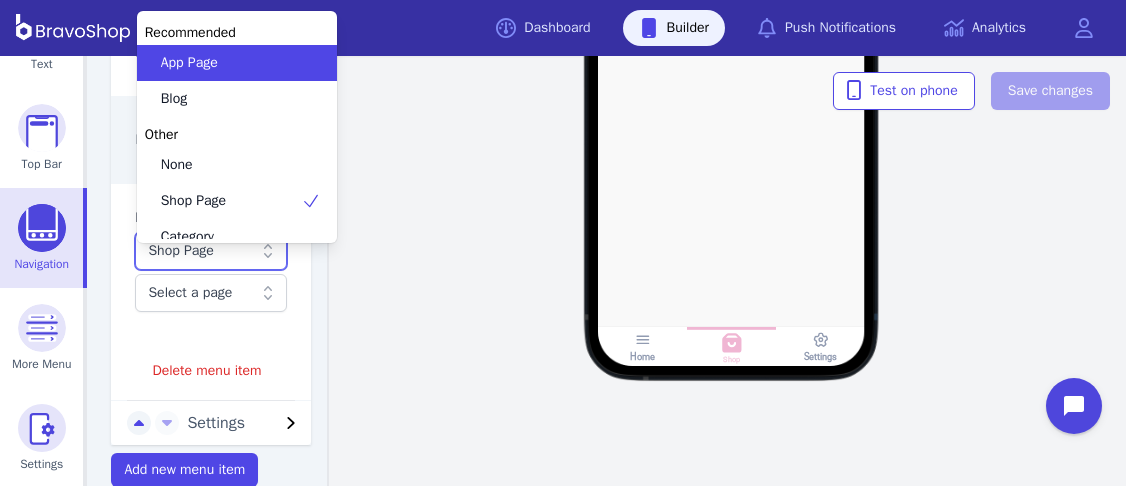 click on "App Page" at bounding box center [225, 63] 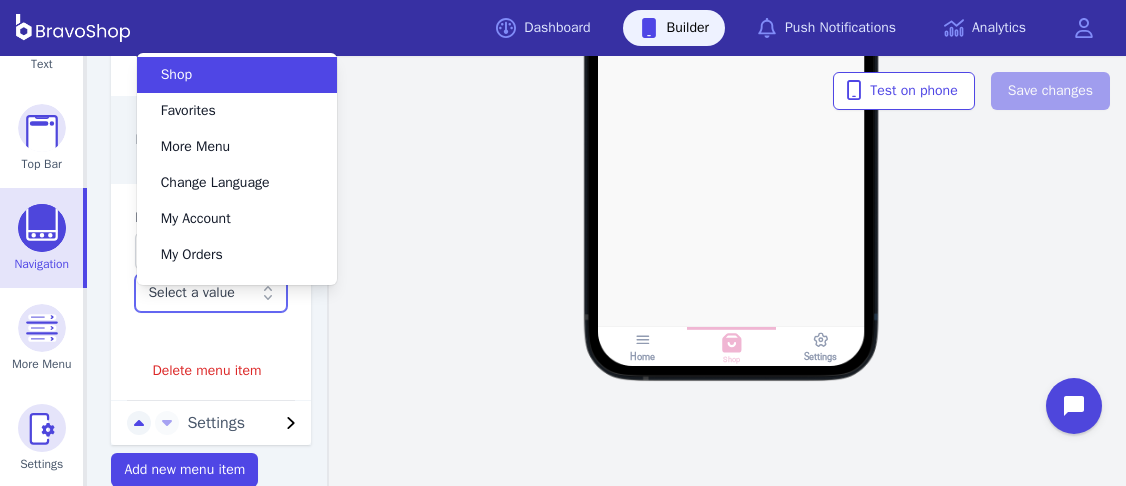 click 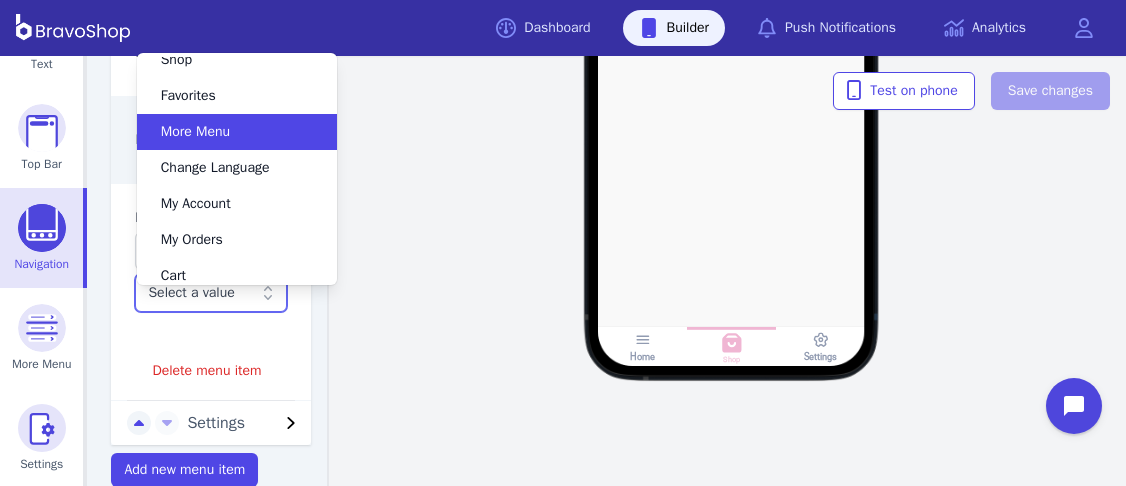 scroll, scrollTop: 0, scrollLeft: 0, axis: both 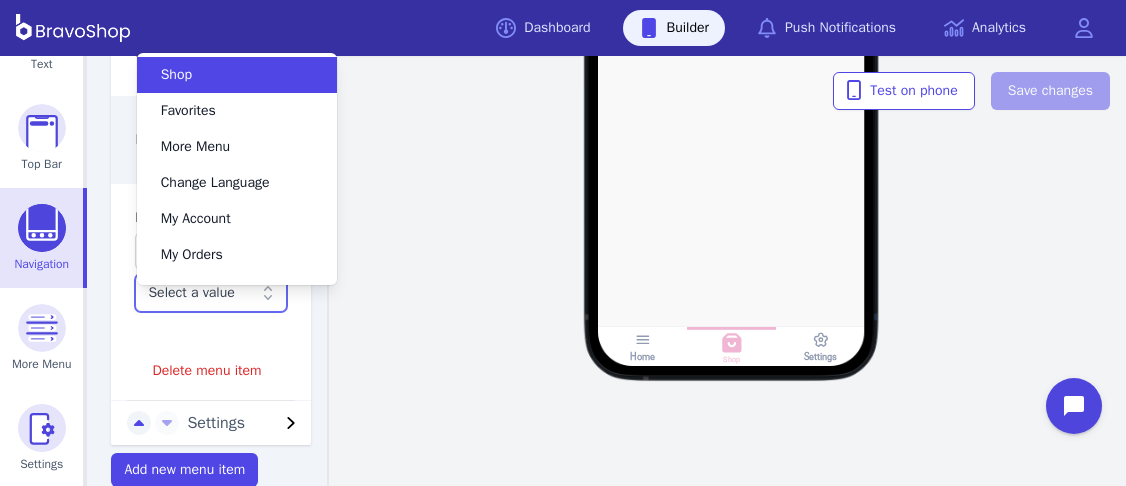click on "Shop" at bounding box center (225, 75) 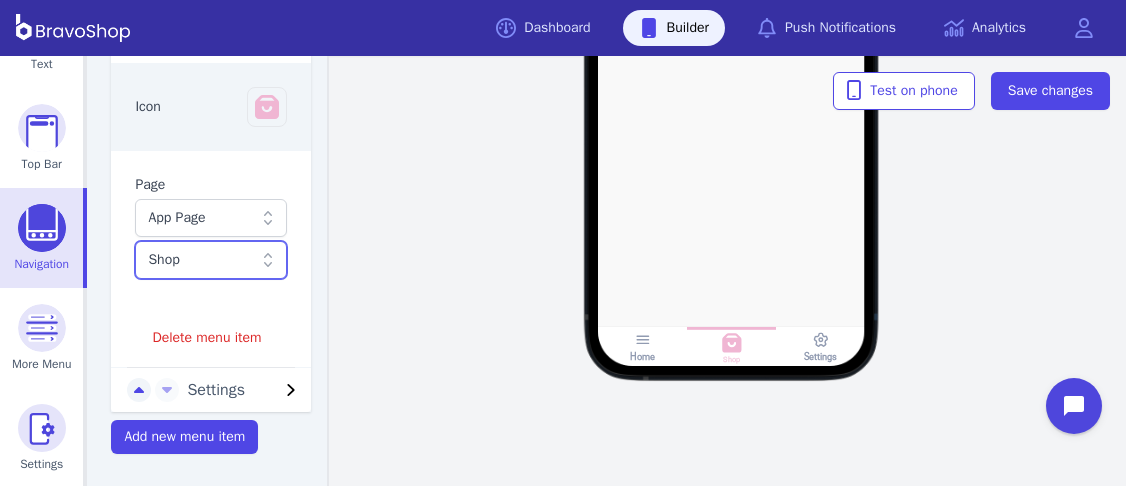 scroll, scrollTop: 647, scrollLeft: 0, axis: vertical 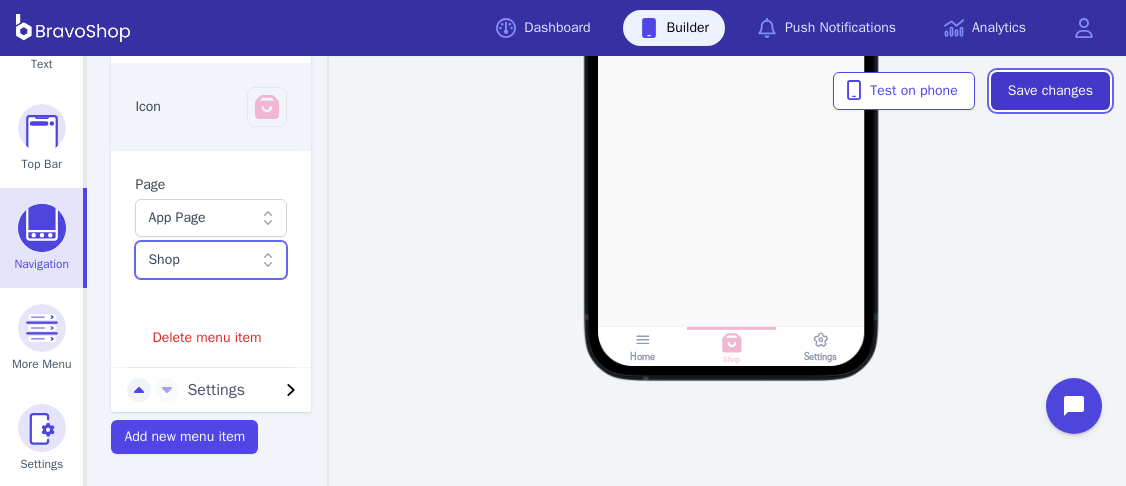 click on "Save changes" at bounding box center (1050, 91) 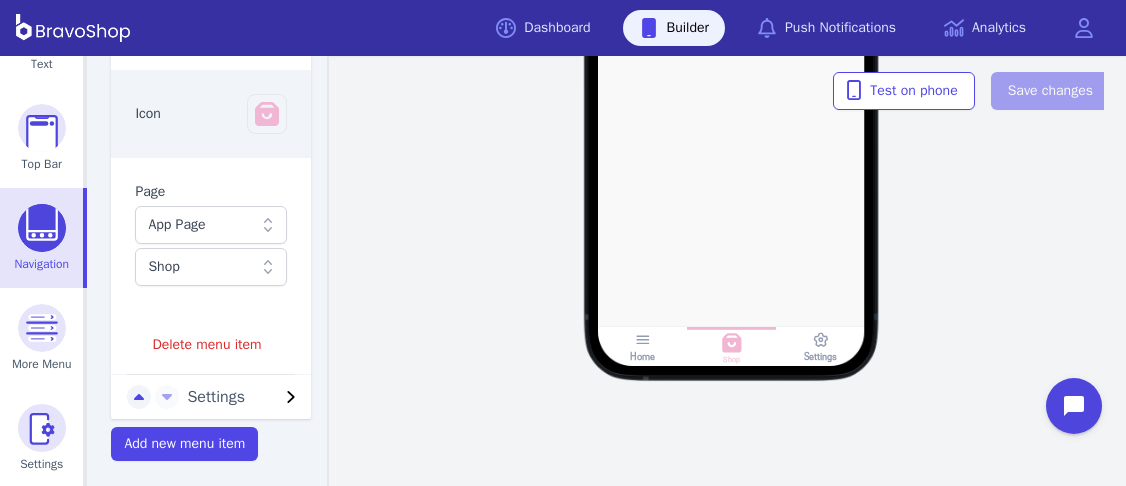 scroll, scrollTop: 647, scrollLeft: 0, axis: vertical 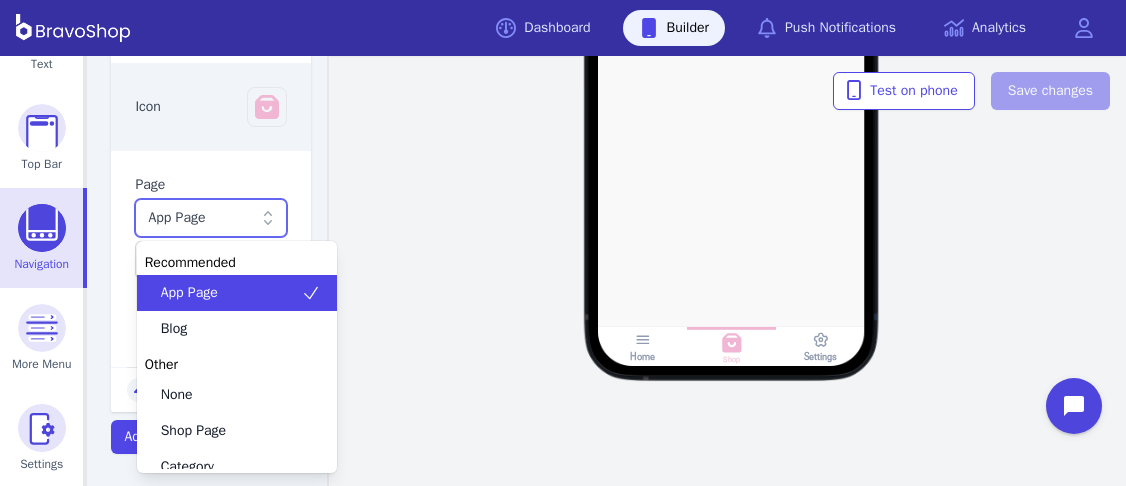 click on "App Page" at bounding box center (200, 218) 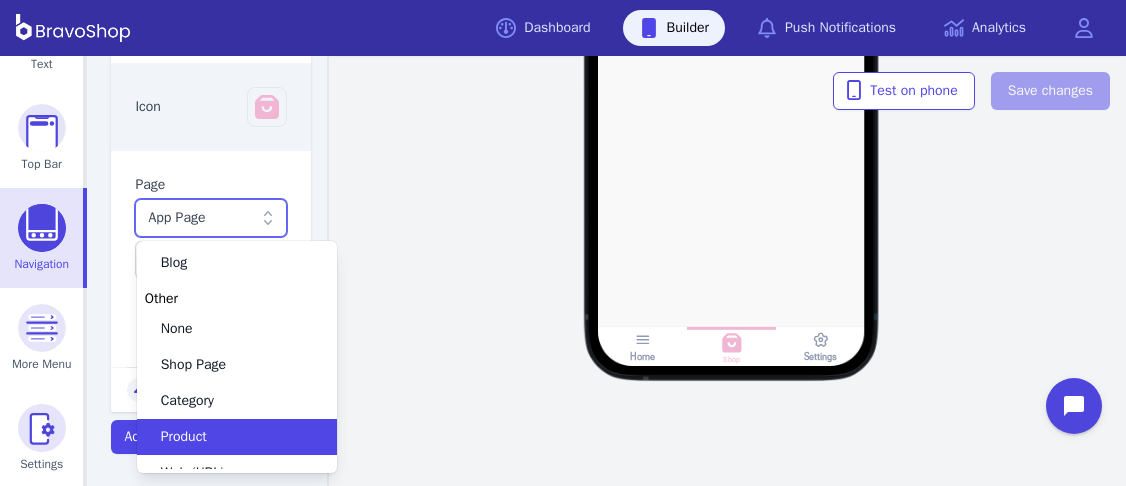 scroll, scrollTop: 67, scrollLeft: 0, axis: vertical 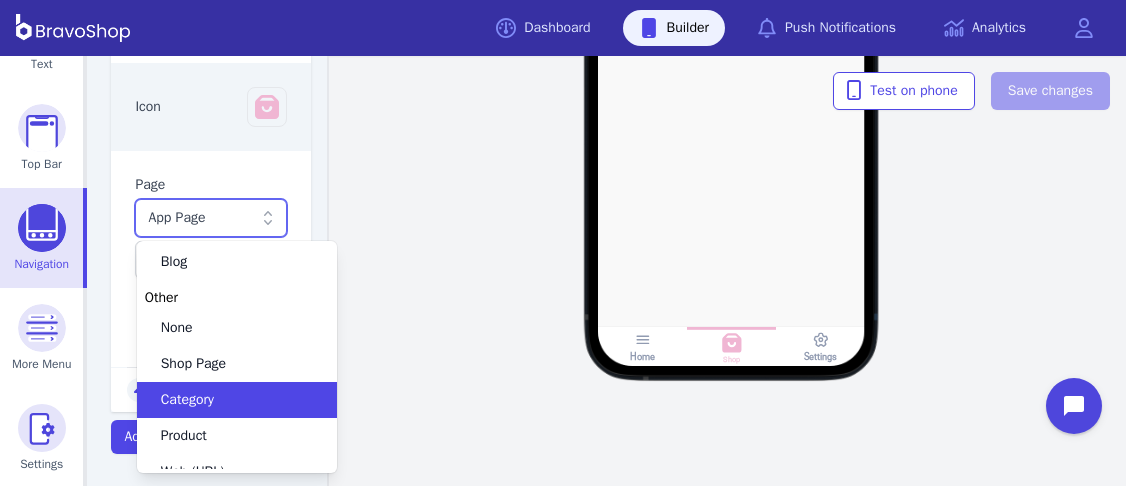 click on "Category" at bounding box center (225, 400) 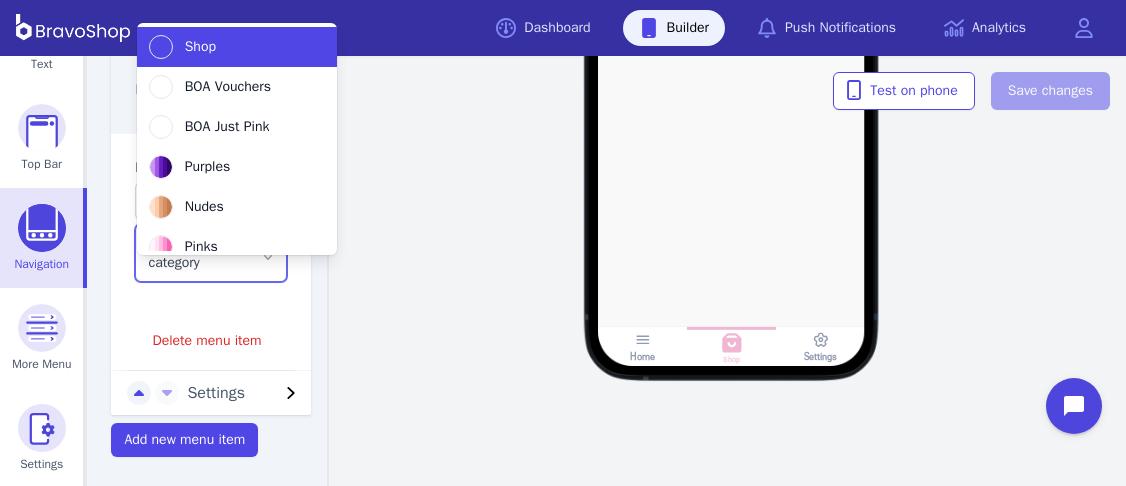 click at bounding box center [200, 253] 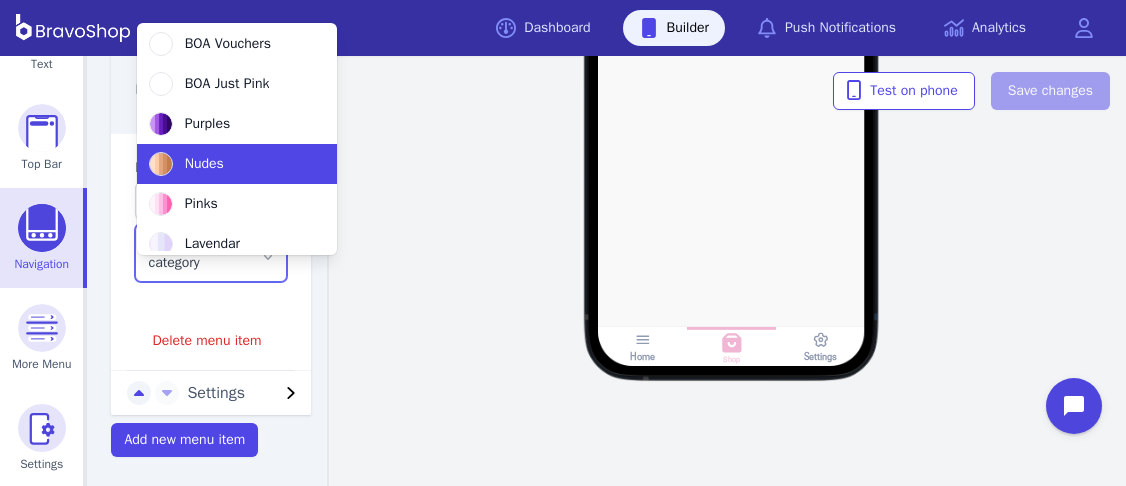 scroll, scrollTop: 0, scrollLeft: 0, axis: both 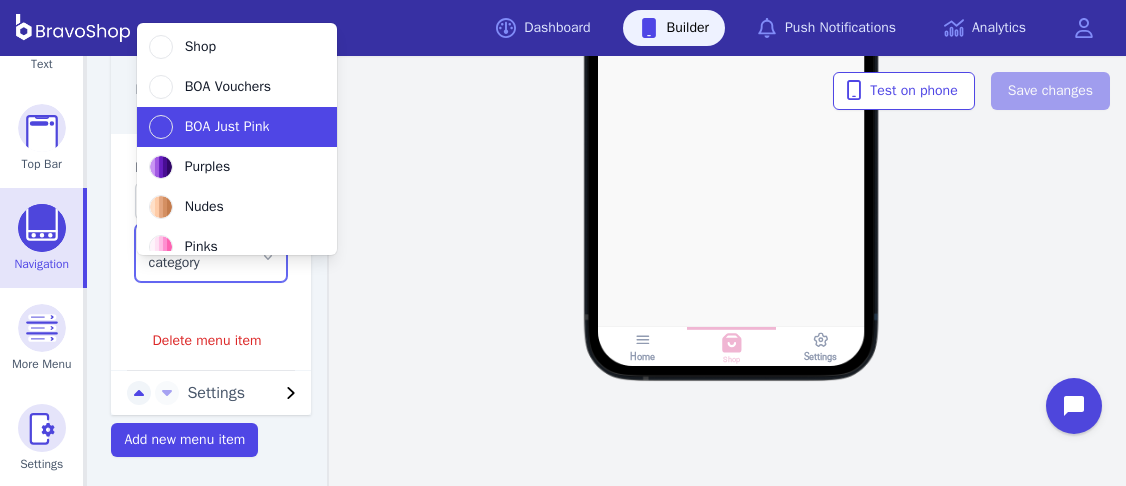 click on "BOA Just Pink" at bounding box center [225, 127] 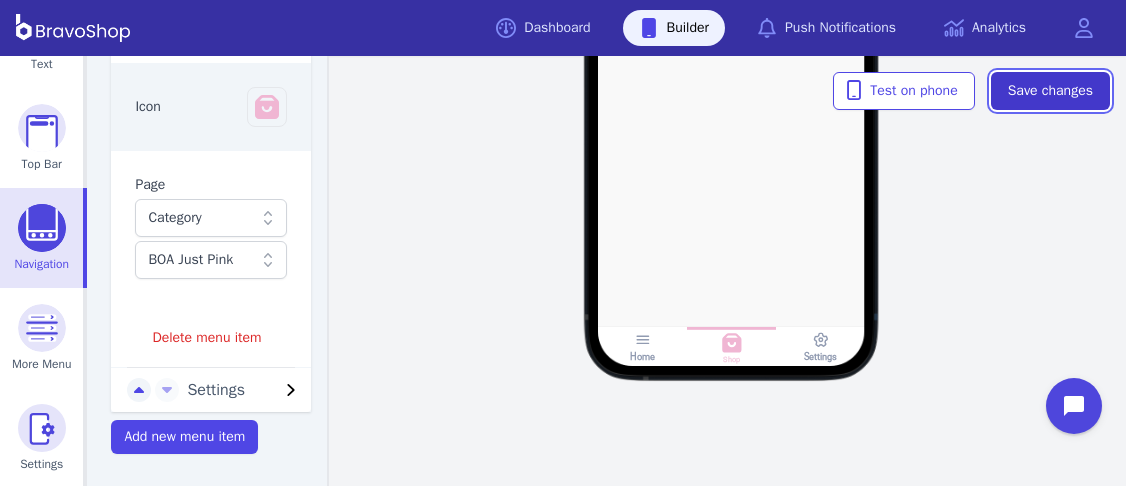 click on "Save changes" at bounding box center (1050, 91) 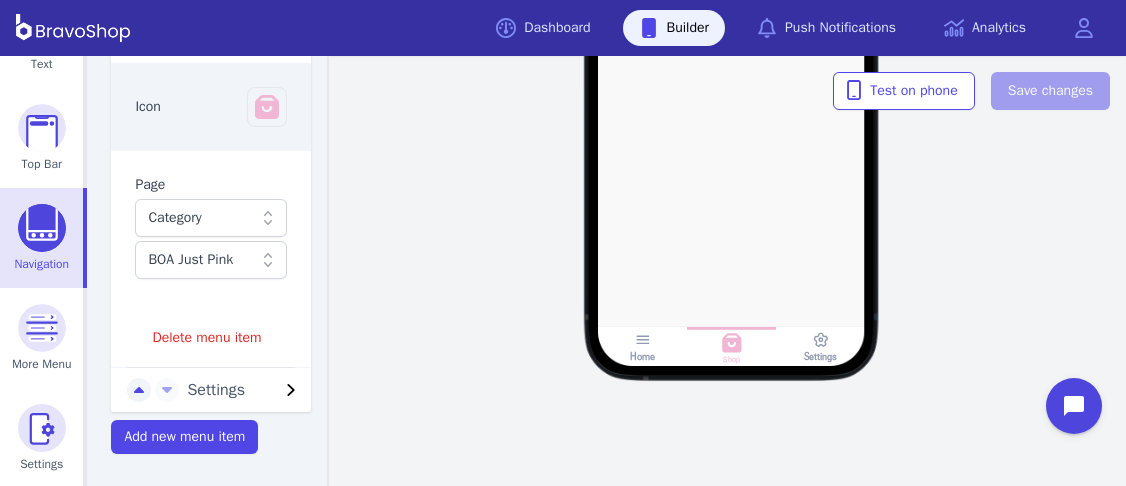 click on "Settings" at bounding box center (233, 390) 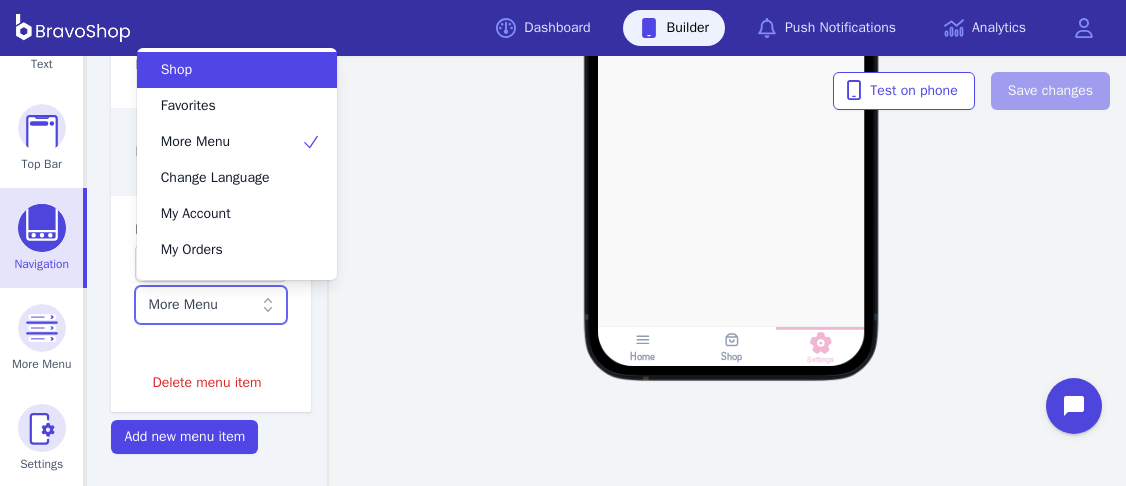 click 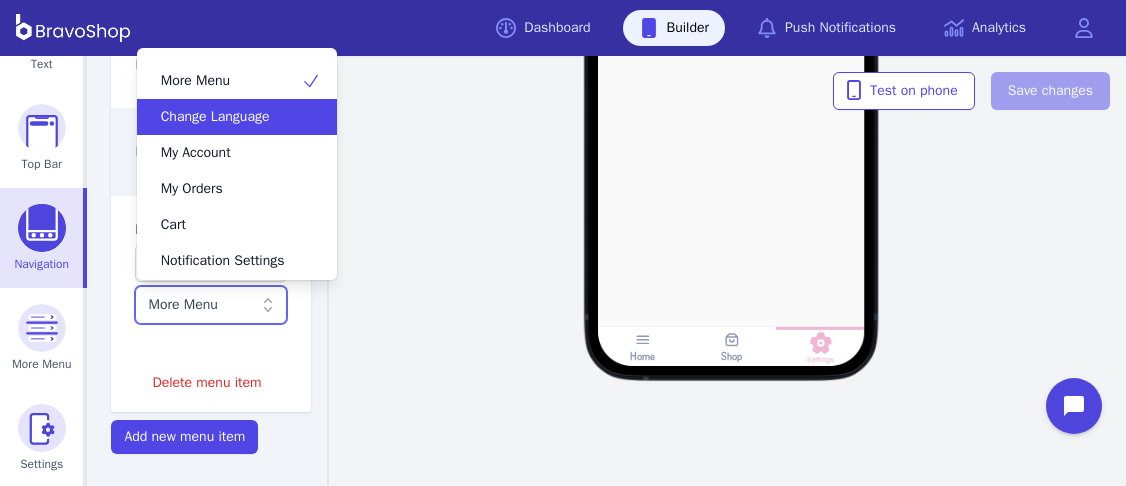 scroll, scrollTop: 64, scrollLeft: 0, axis: vertical 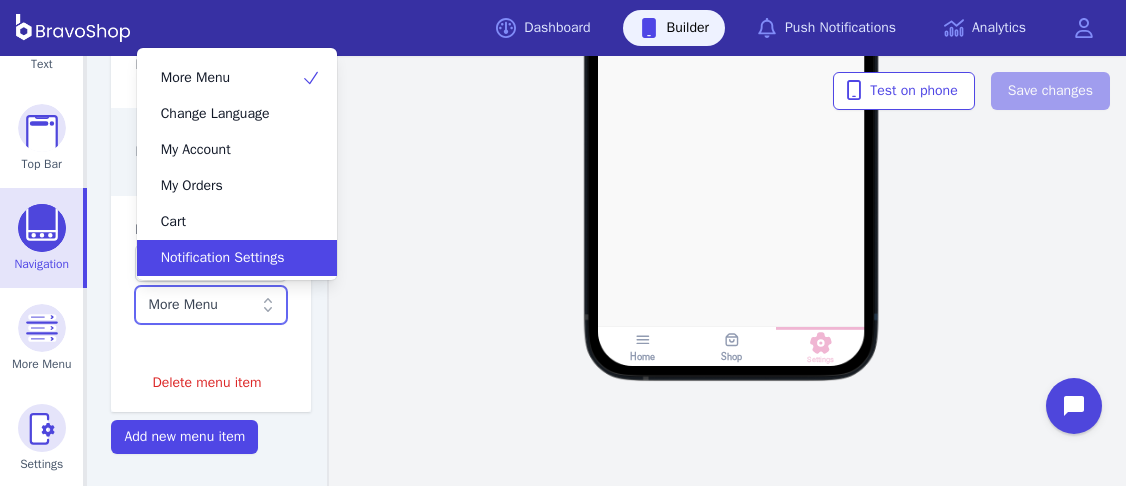 click 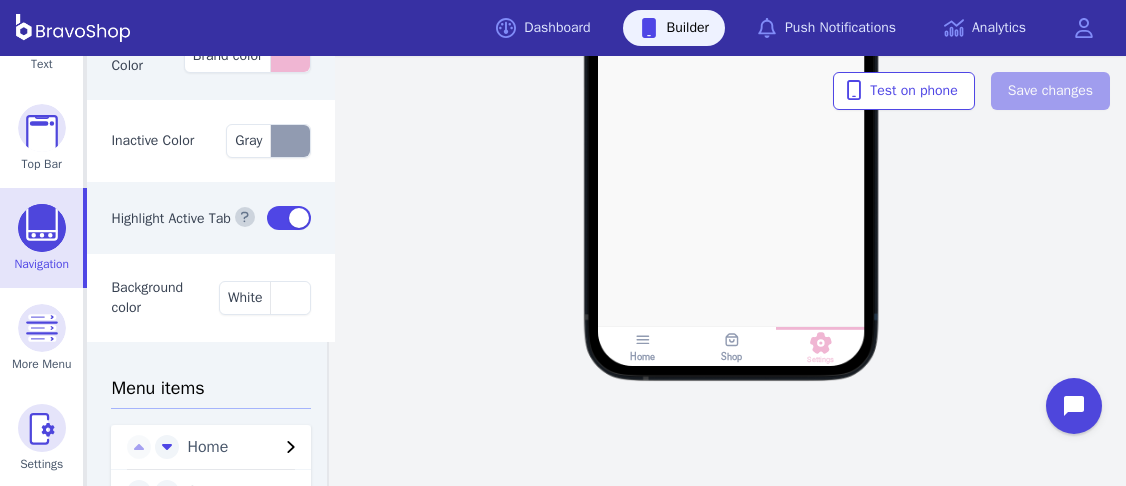scroll, scrollTop: 0, scrollLeft: 0, axis: both 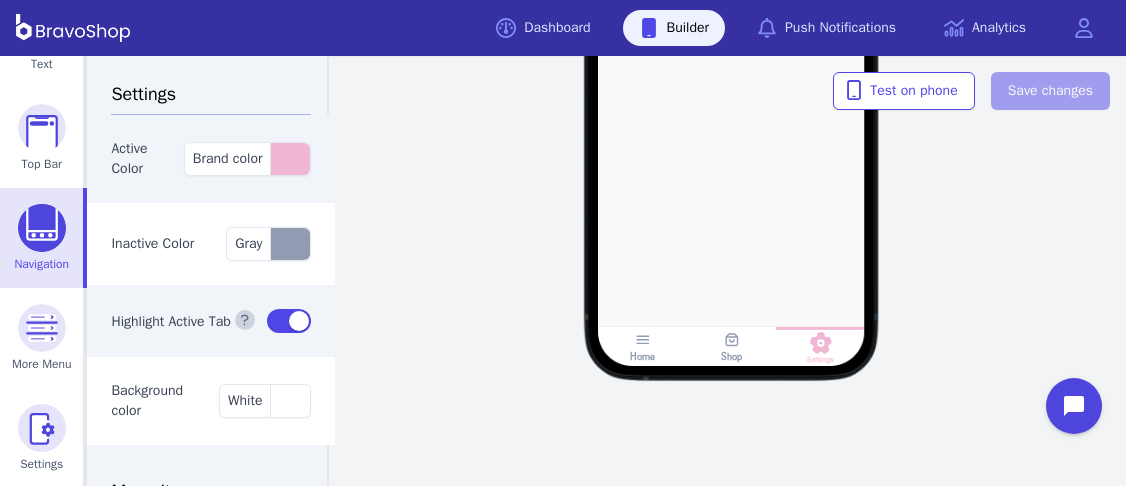 click on "Shop" at bounding box center [731, 356] 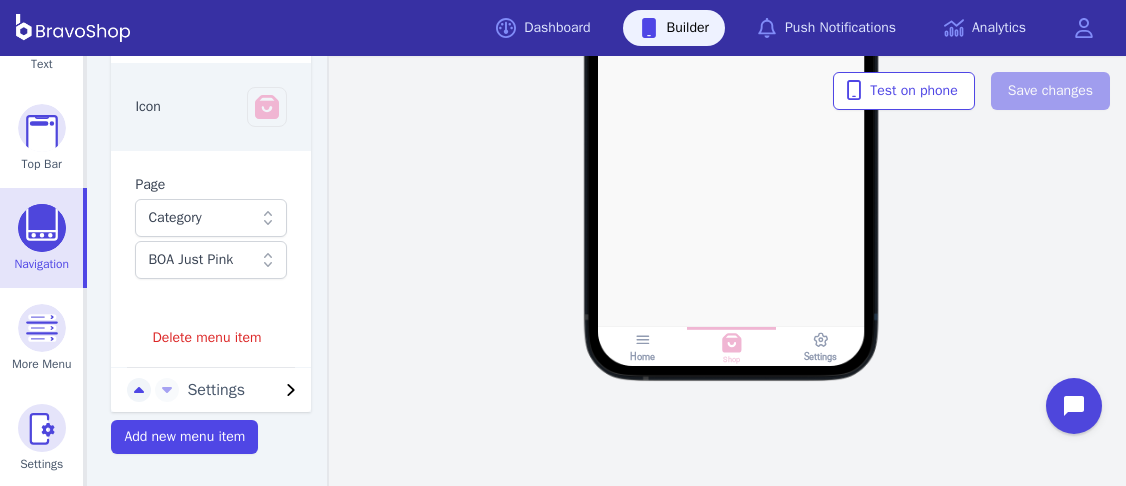 scroll, scrollTop: 647, scrollLeft: 0, axis: vertical 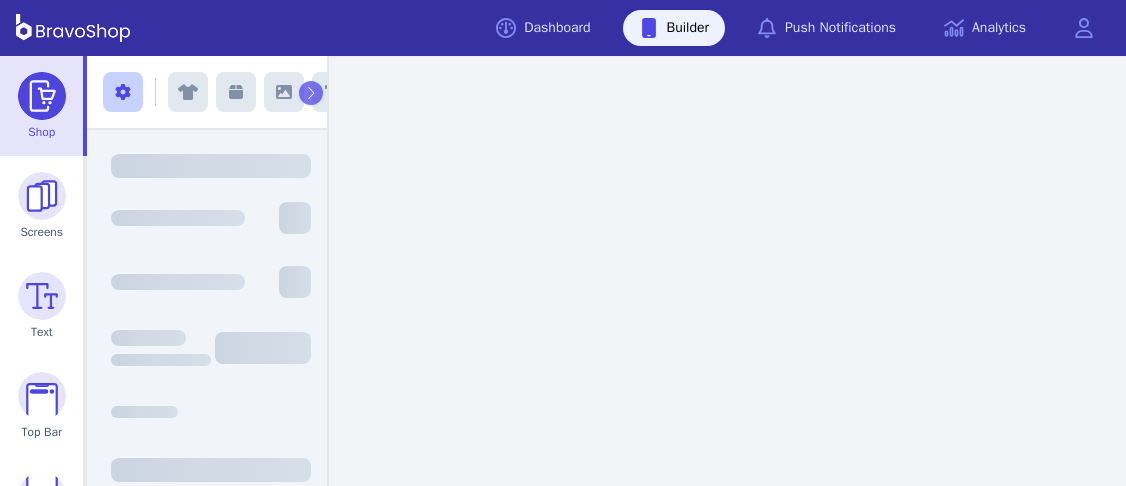 click 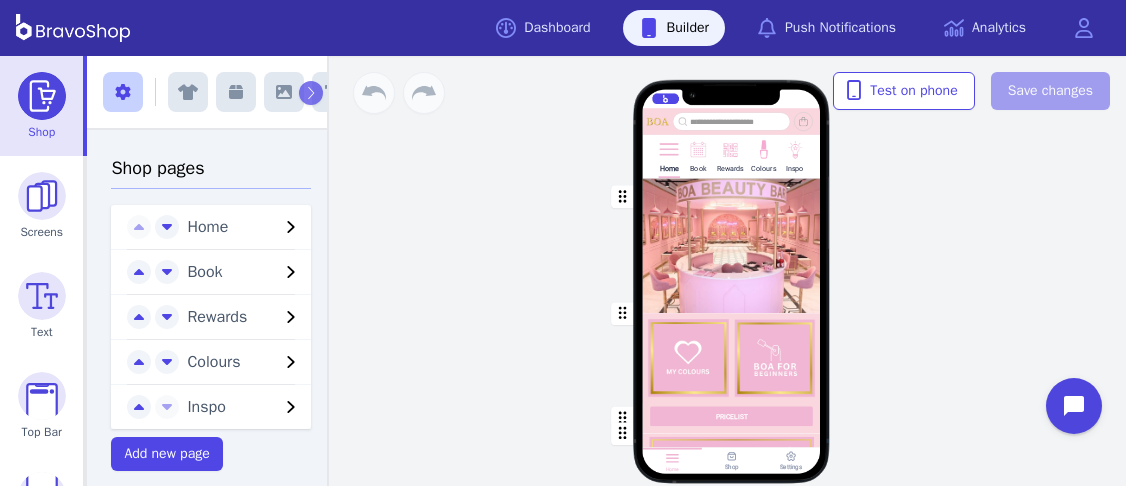 scroll, scrollTop: 293, scrollLeft: 0, axis: vertical 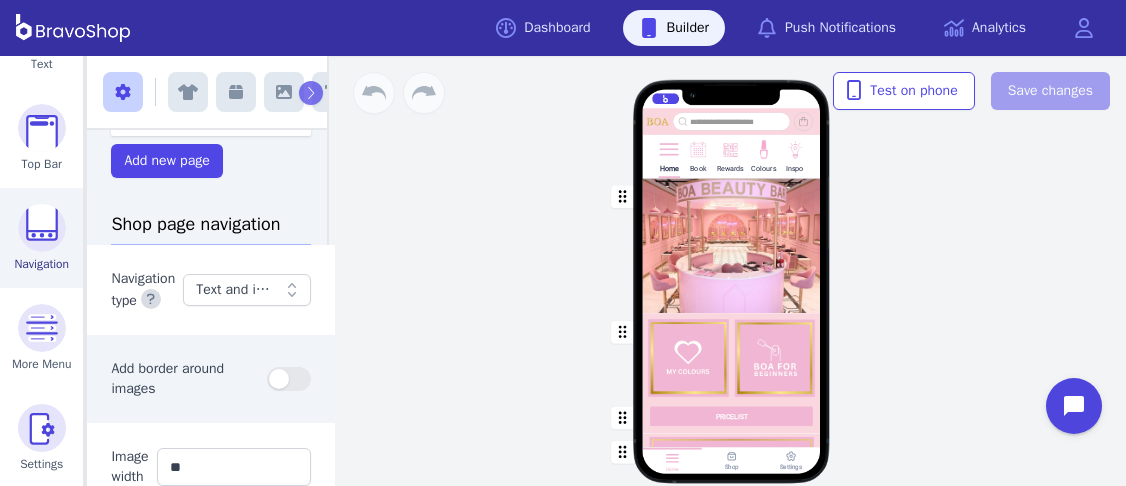 click at bounding box center [42, 228] 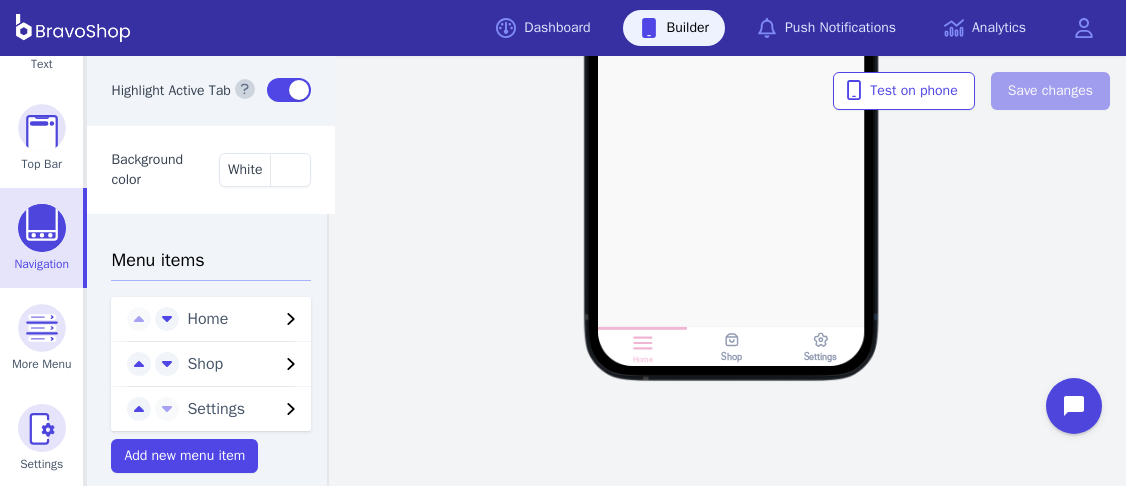 scroll, scrollTop: 267, scrollLeft: 0, axis: vertical 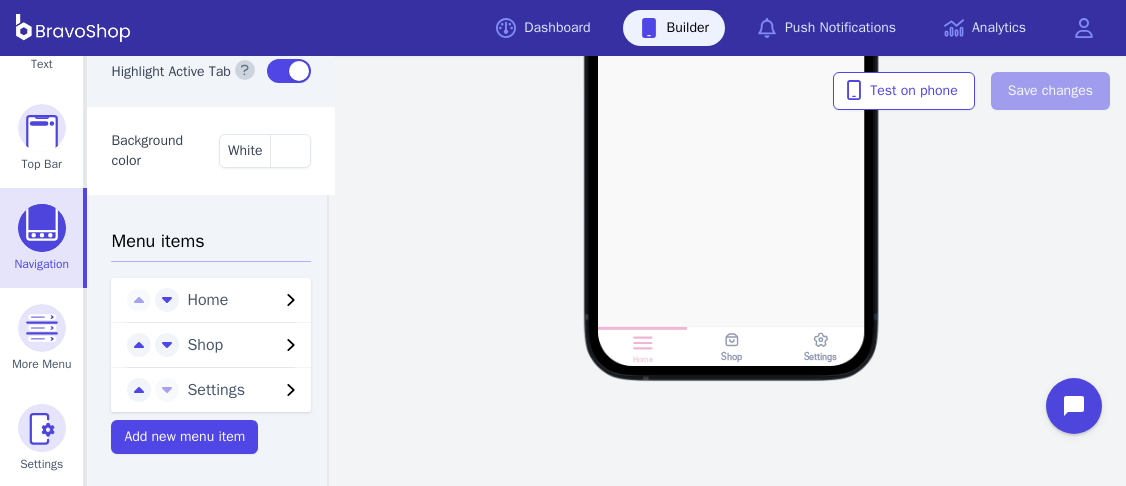 click on "Shop" at bounding box center [233, 345] 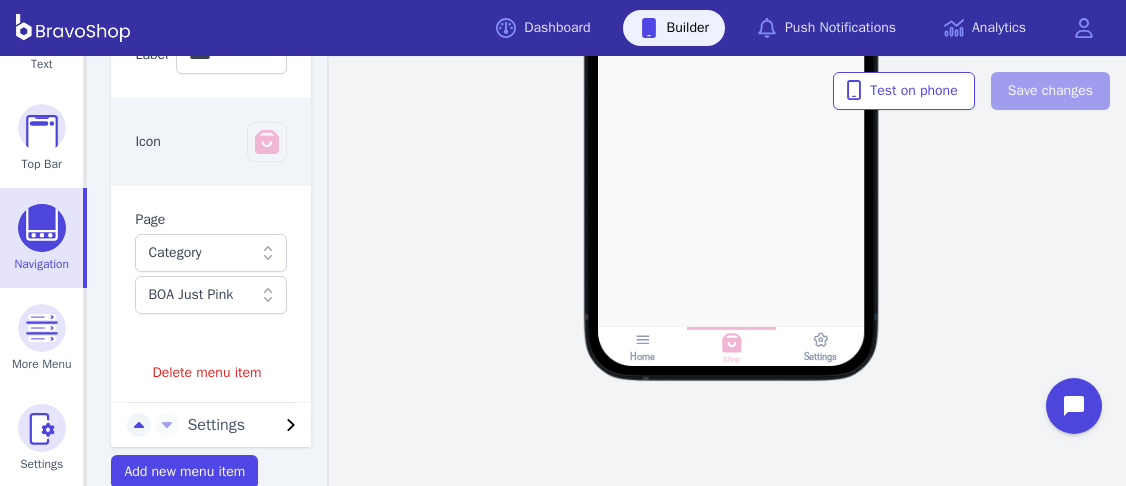 scroll, scrollTop: 597, scrollLeft: 0, axis: vertical 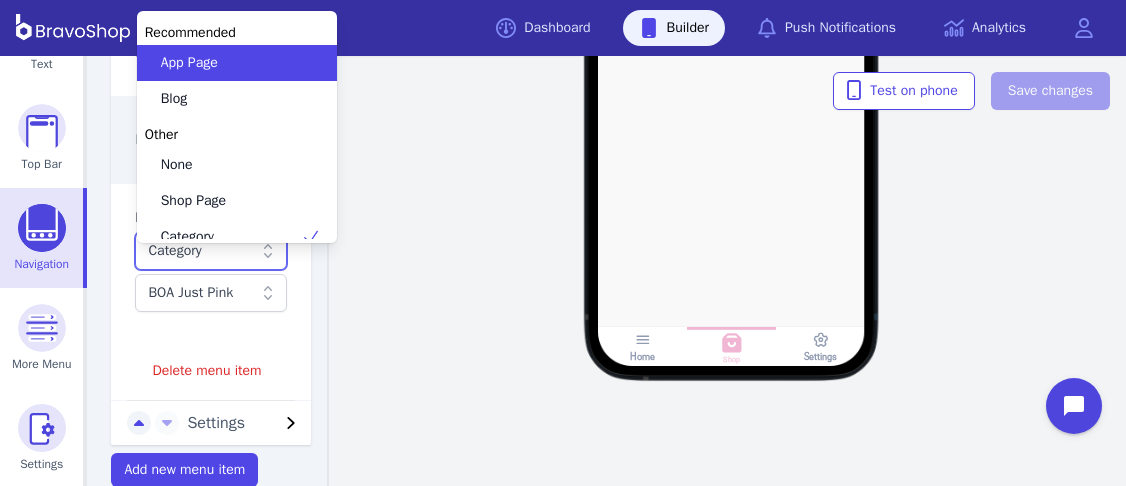 click on "Category" at bounding box center (200, 251) 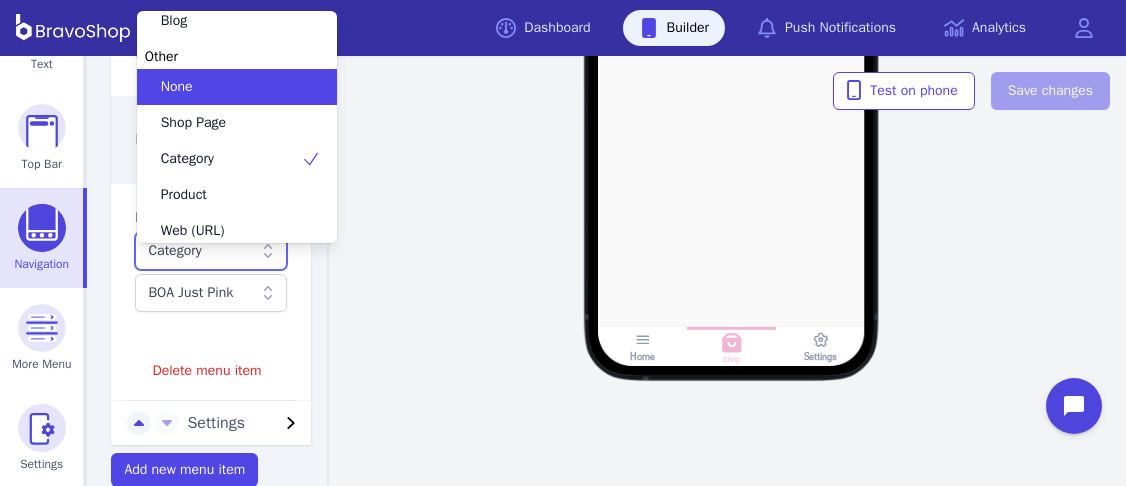 scroll, scrollTop: 77, scrollLeft: 0, axis: vertical 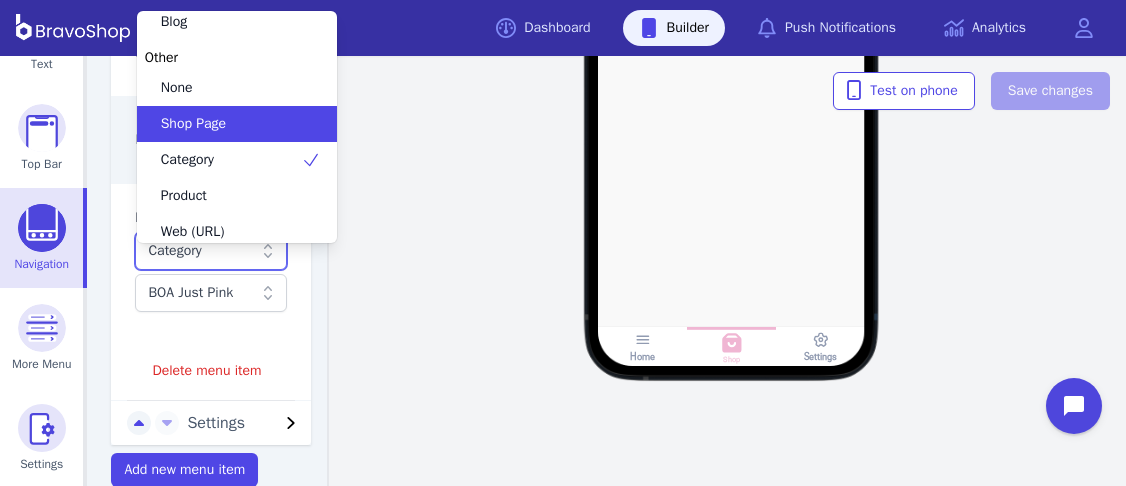 click on "Shop Page" at bounding box center [193, 124] 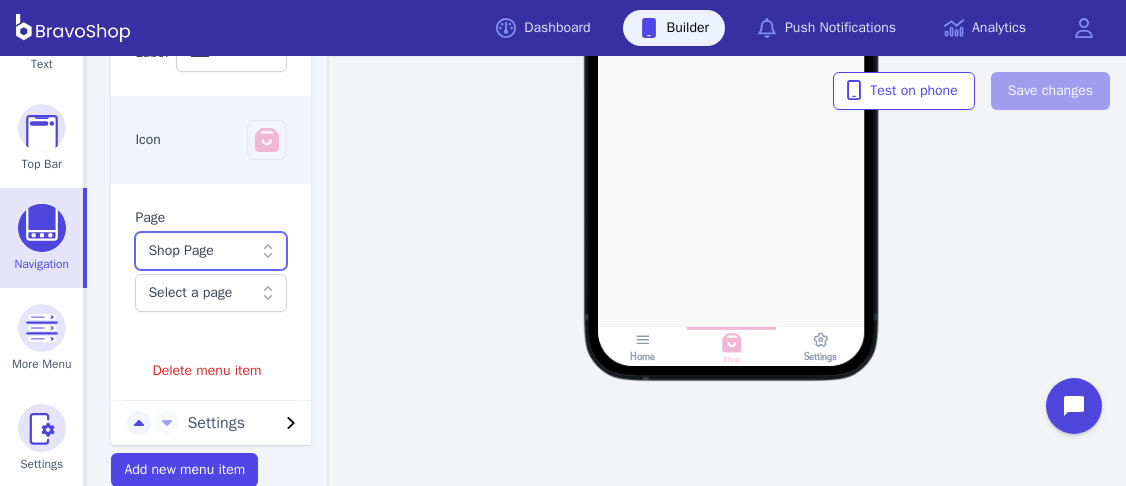 click 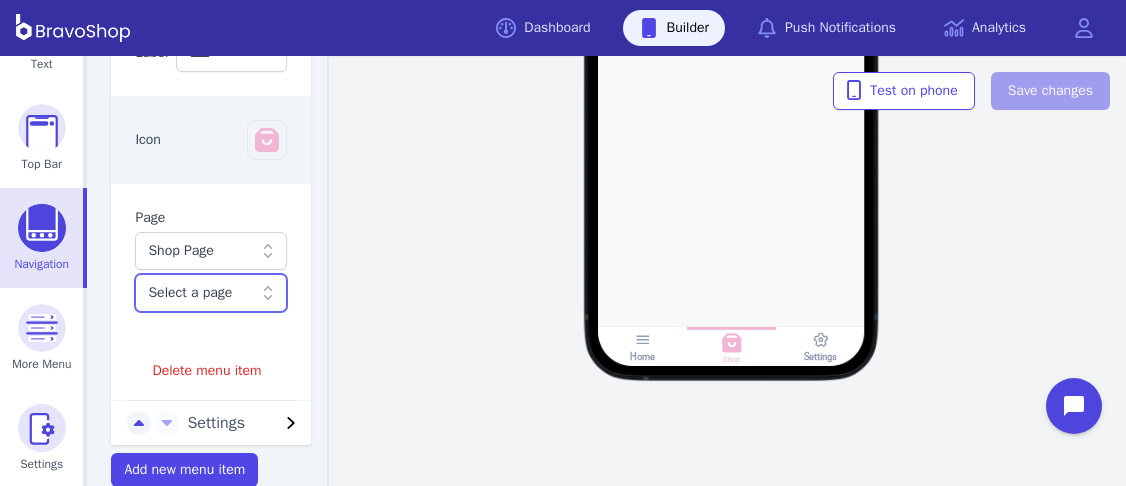 click 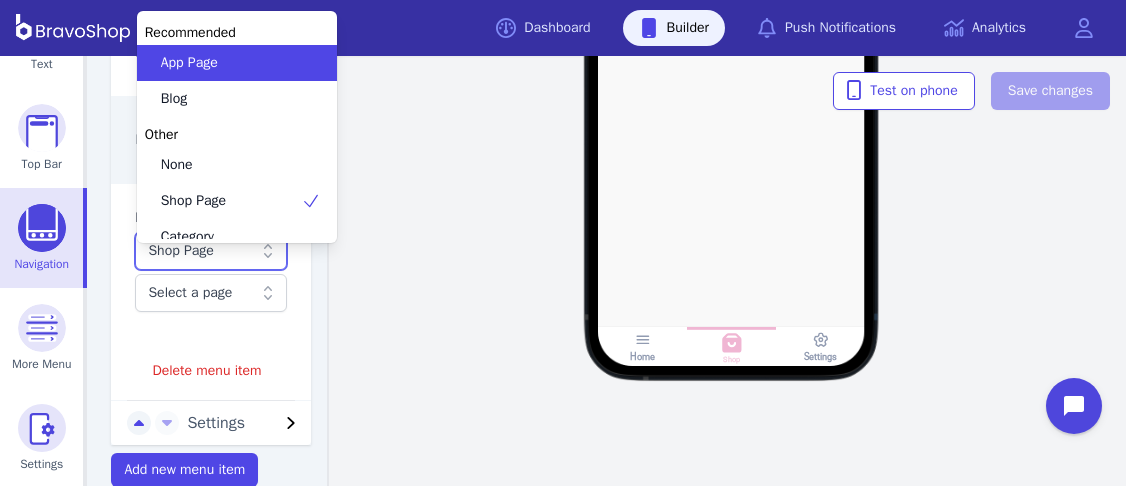 click on "Shop Page" at bounding box center [200, 251] 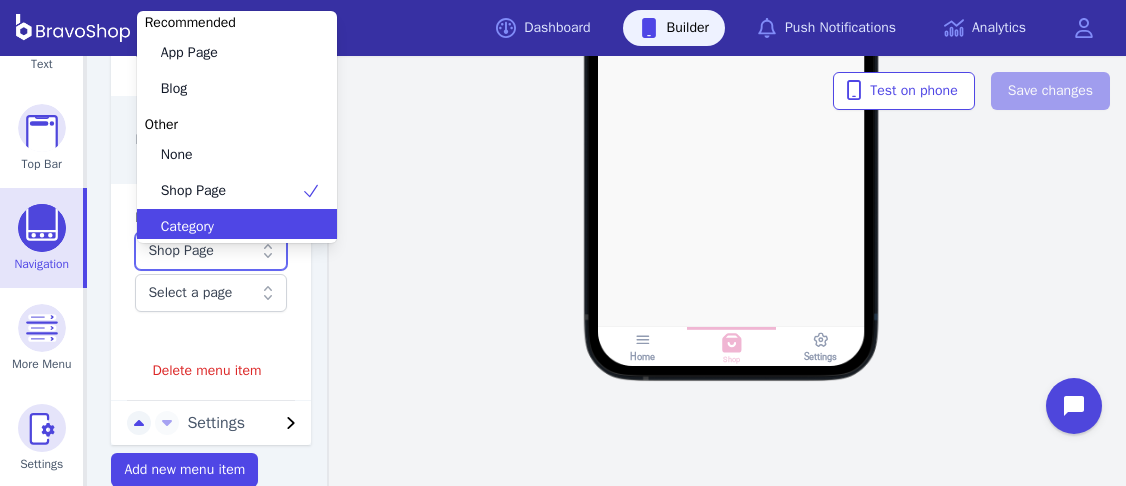 scroll, scrollTop: 0, scrollLeft: 0, axis: both 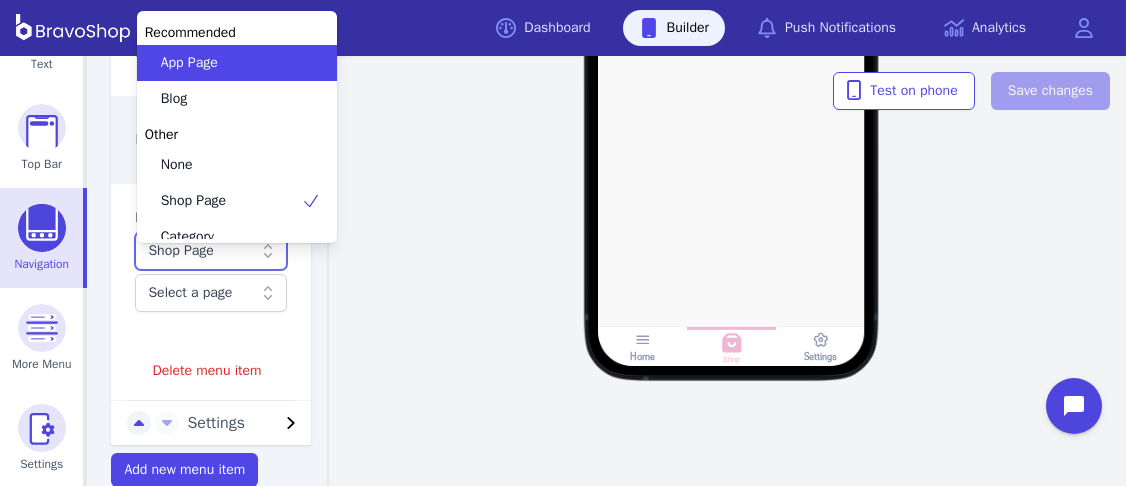 click on "App Page" at bounding box center [225, 63] 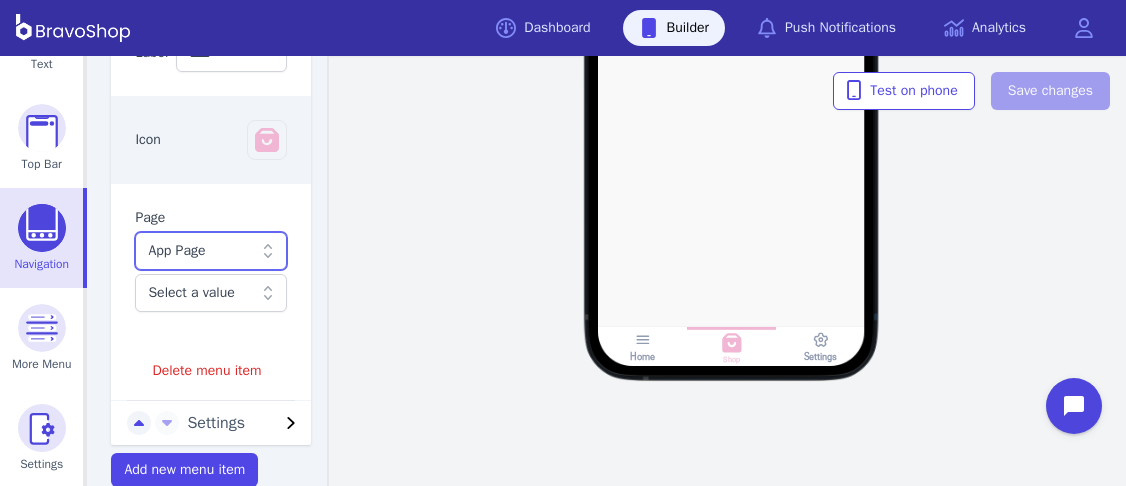 click 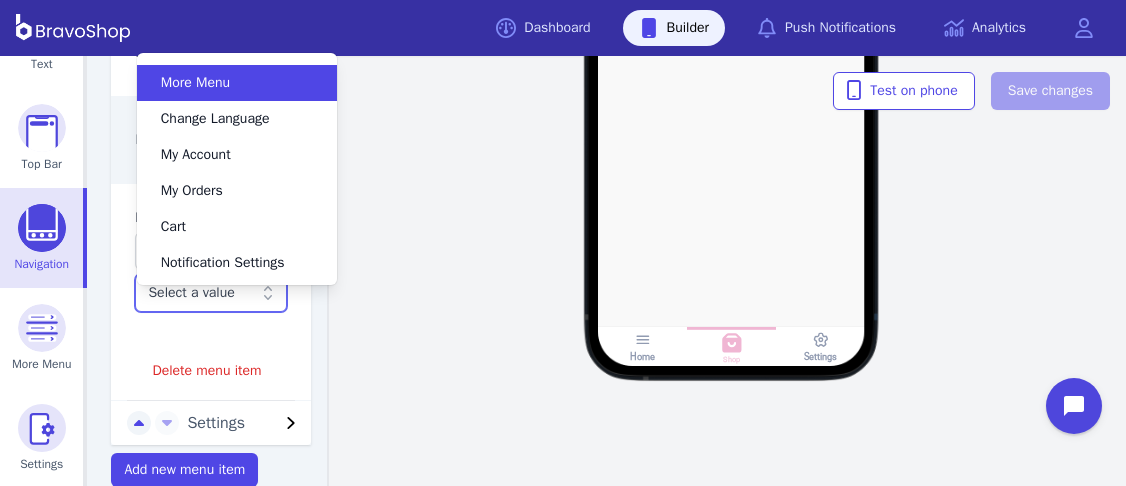 scroll, scrollTop: 0, scrollLeft: 0, axis: both 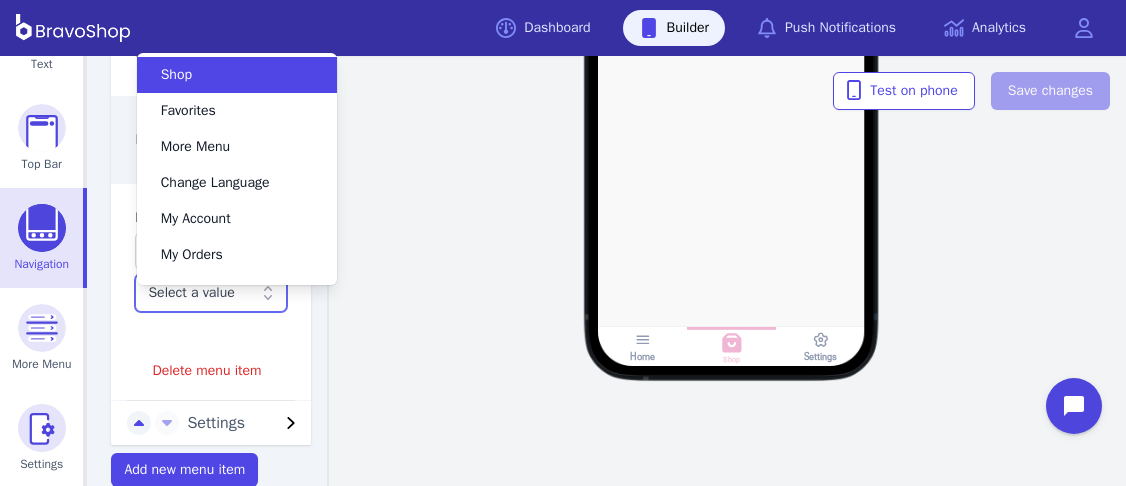 click on "Shop" at bounding box center [225, 75] 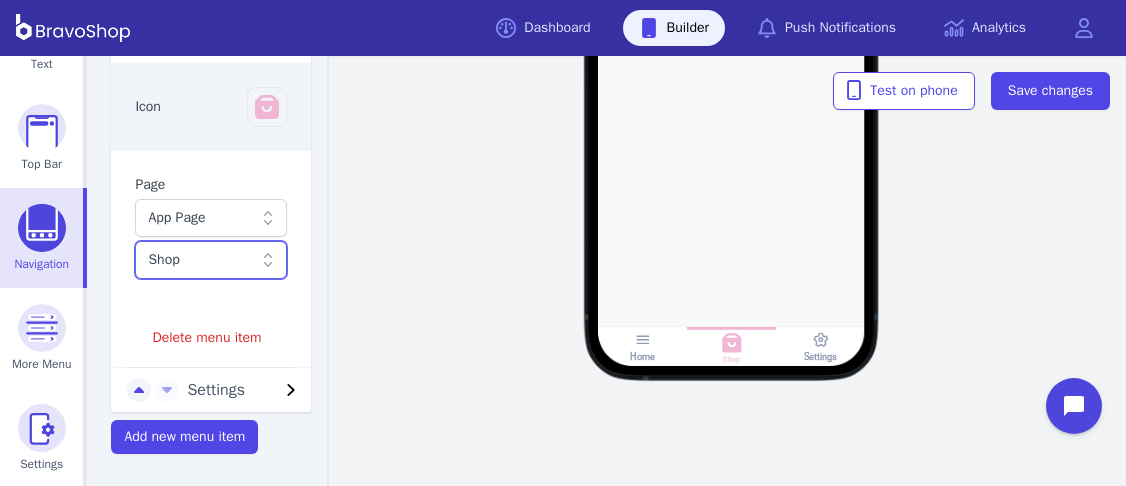 scroll, scrollTop: 647, scrollLeft: 0, axis: vertical 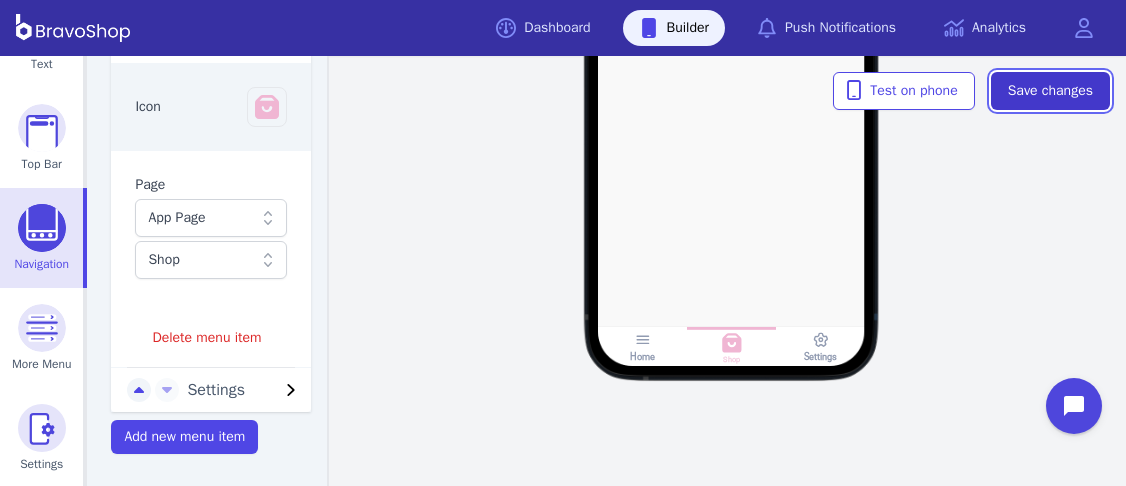 click on "Save changes" at bounding box center (1050, 91) 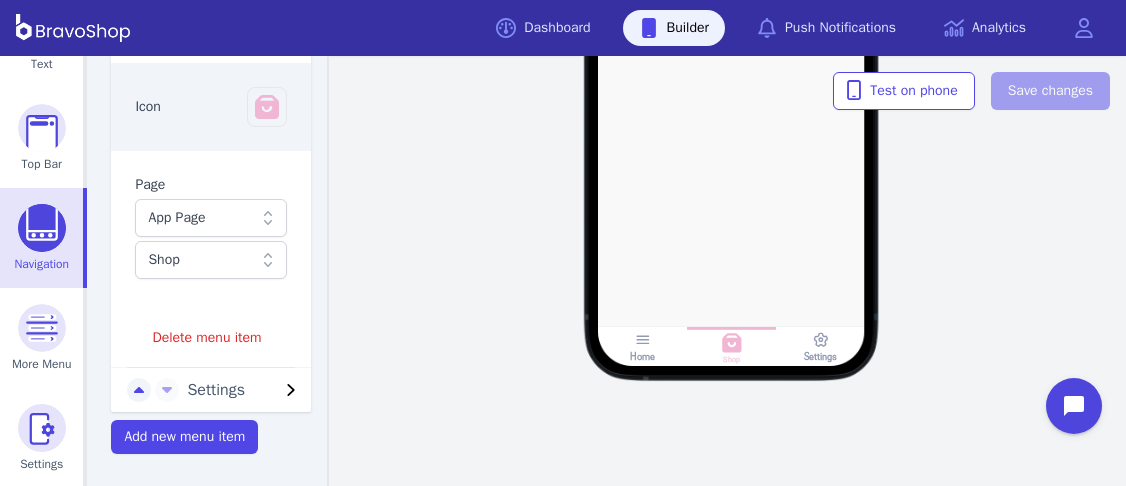 scroll, scrollTop: 647, scrollLeft: 0, axis: vertical 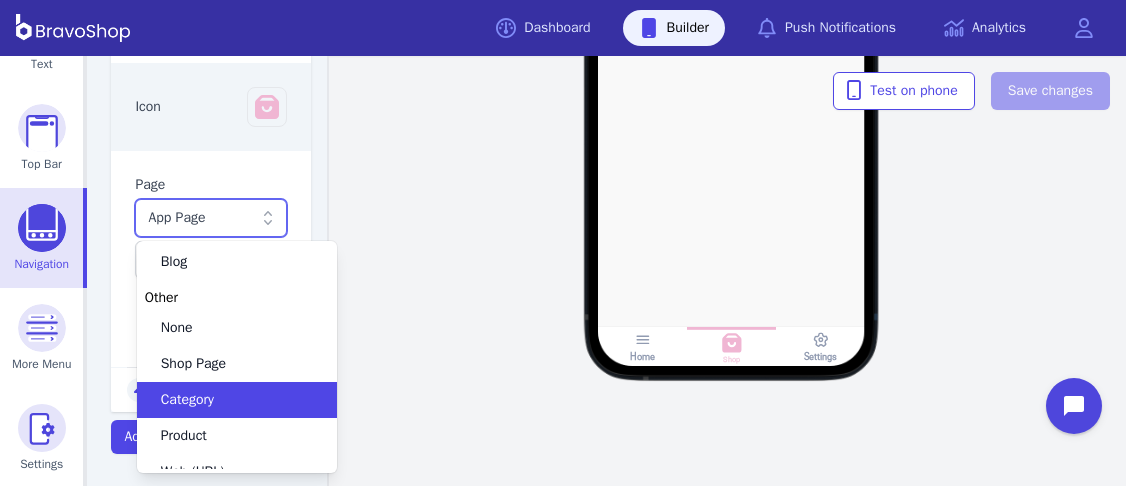 click on "Category" at bounding box center [225, 400] 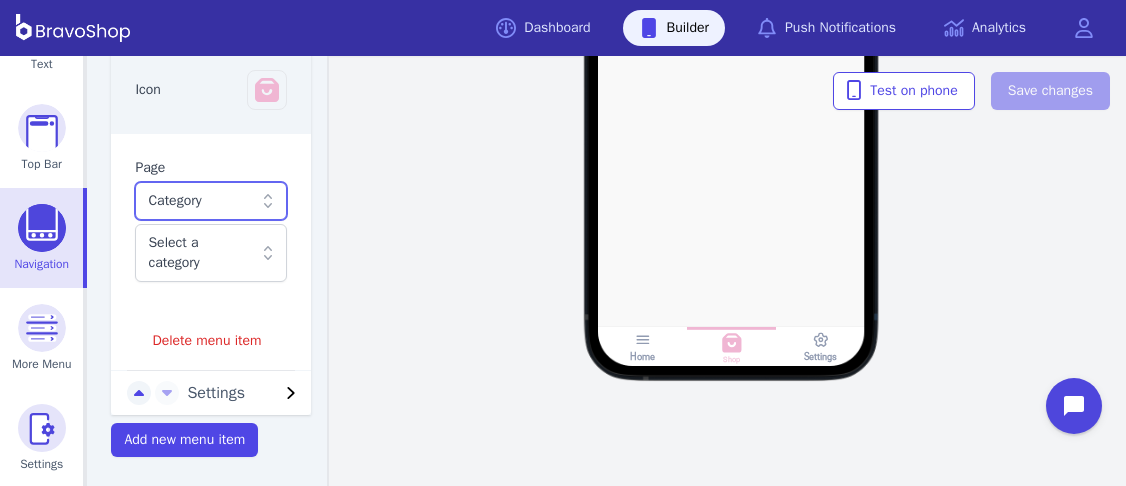 click at bounding box center (200, 253) 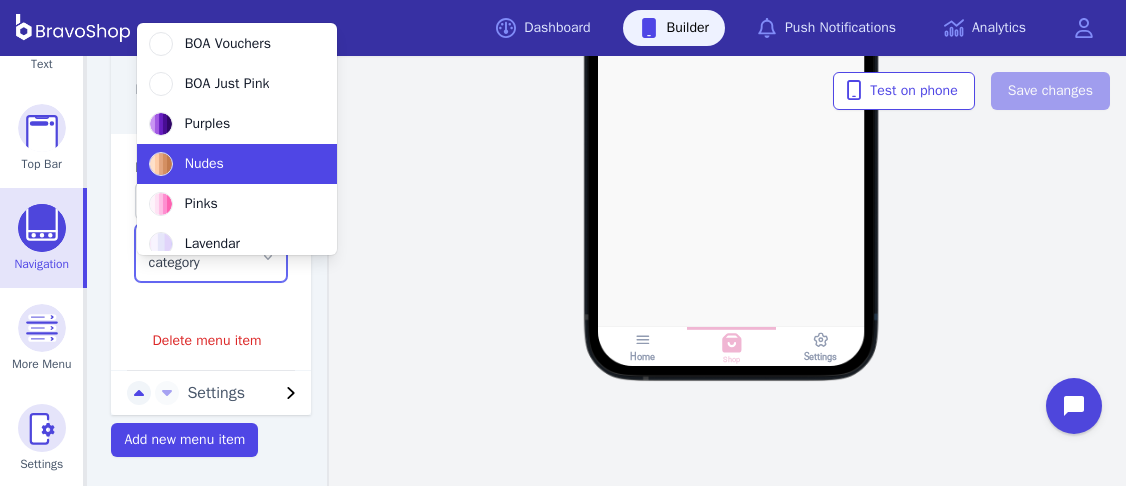 scroll, scrollTop: 0, scrollLeft: 0, axis: both 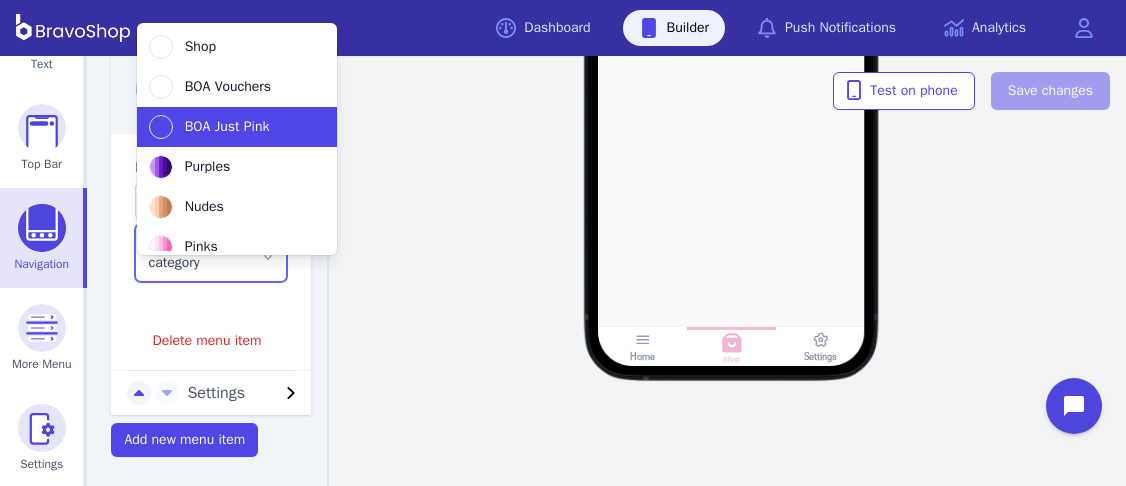 click on "BOA Just Pink" at bounding box center [225, 127] 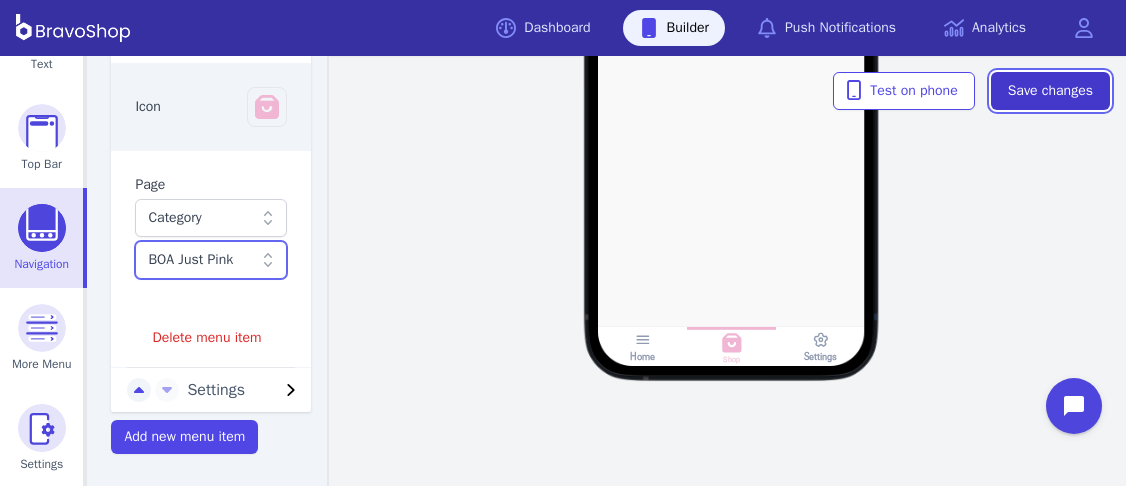 click on "Save changes" at bounding box center (1050, 91) 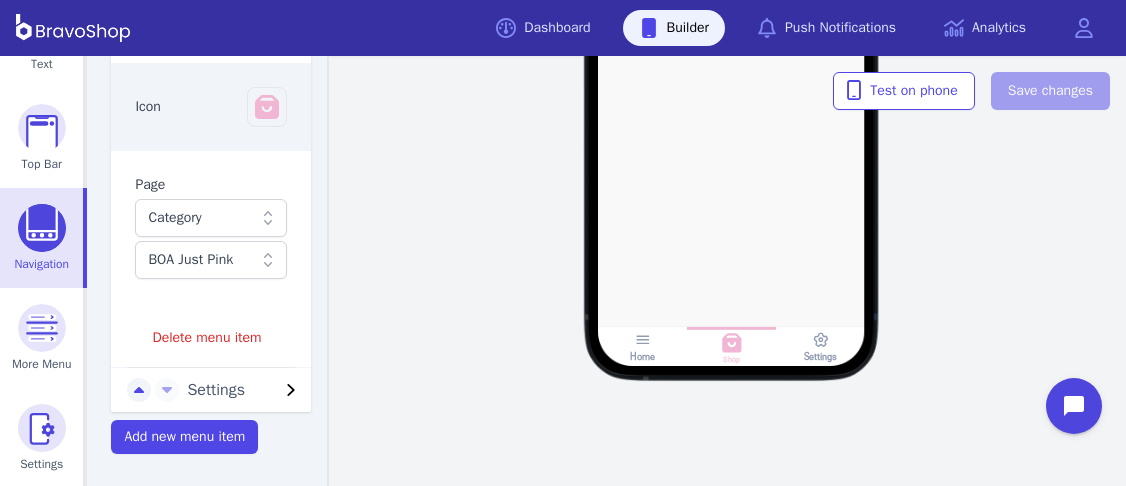 click on "Settings" at bounding box center [233, 390] 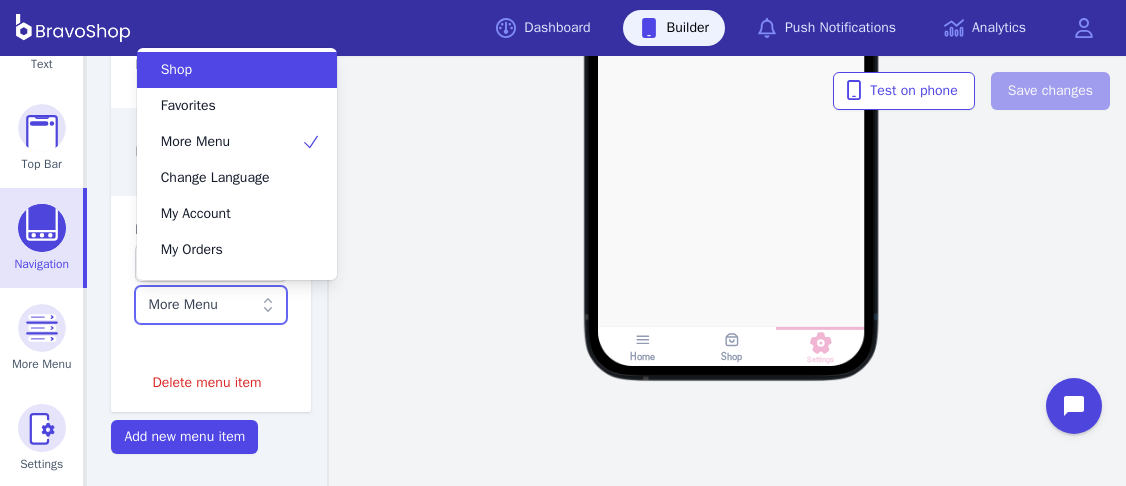 click 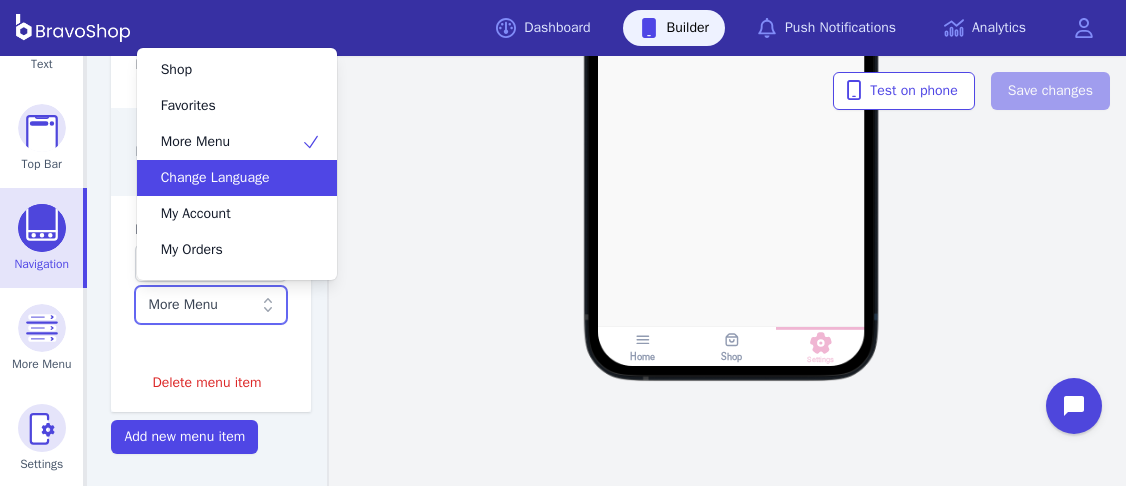 scroll, scrollTop: 64, scrollLeft: 0, axis: vertical 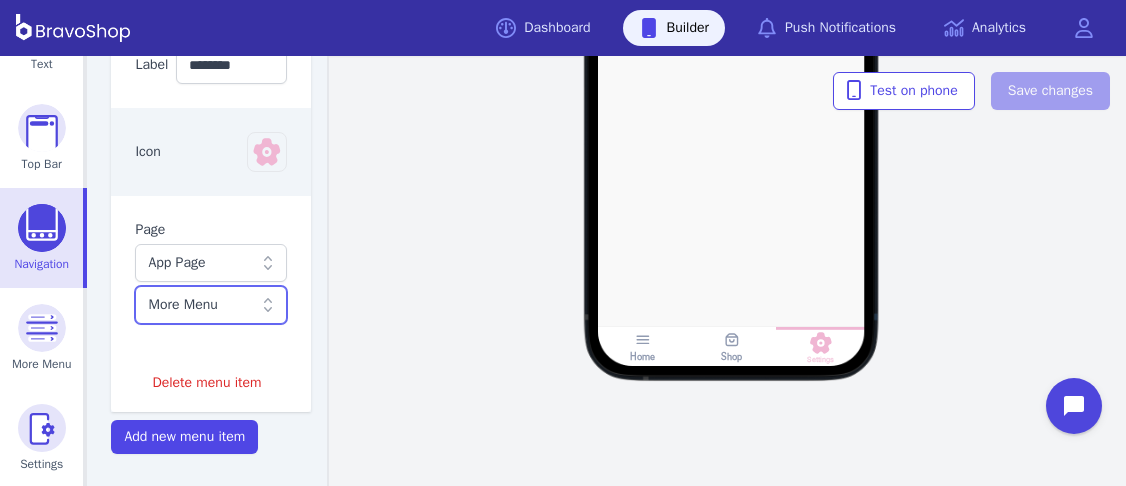 click 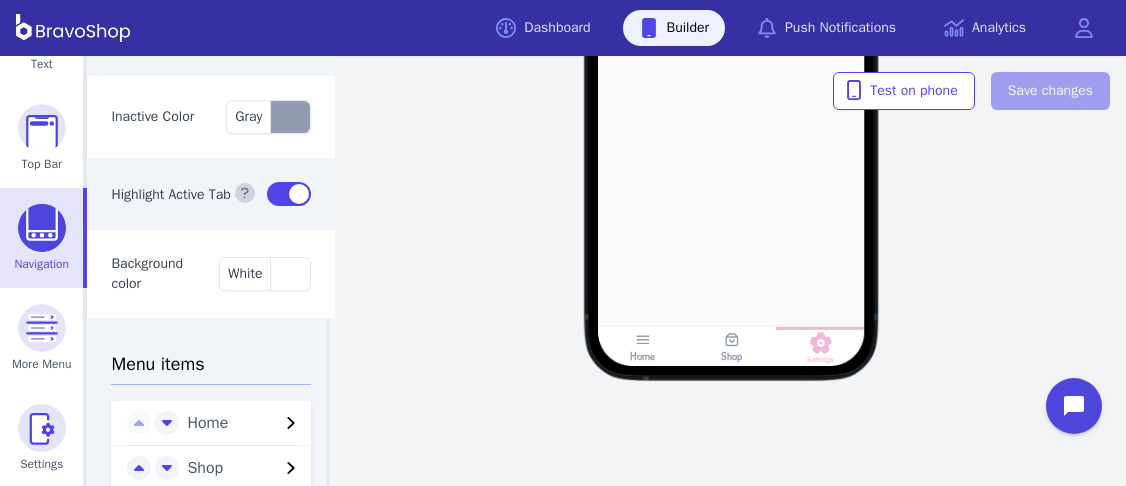 scroll, scrollTop: 0, scrollLeft: 0, axis: both 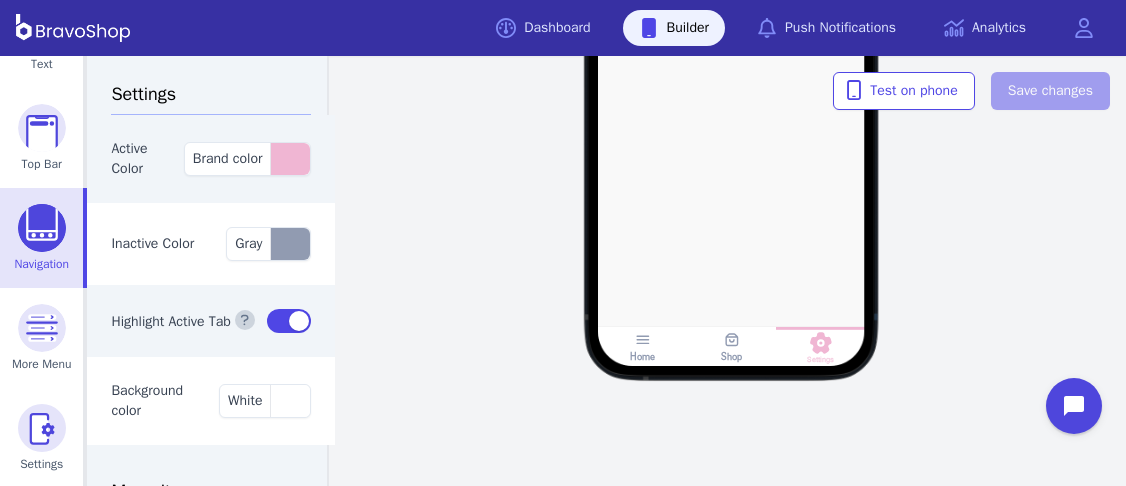 click on "Shop" at bounding box center [731, 356] 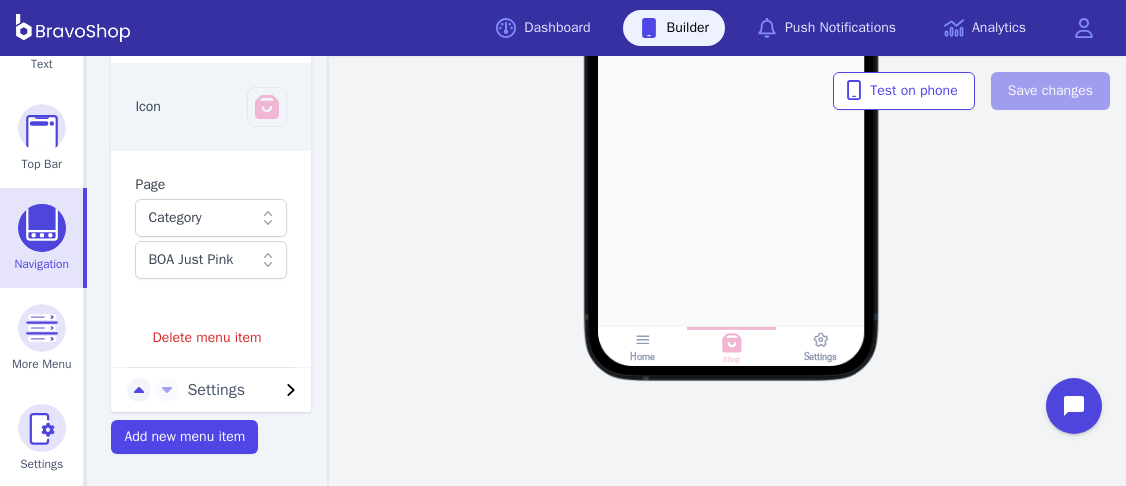 scroll, scrollTop: 647, scrollLeft: 0, axis: vertical 